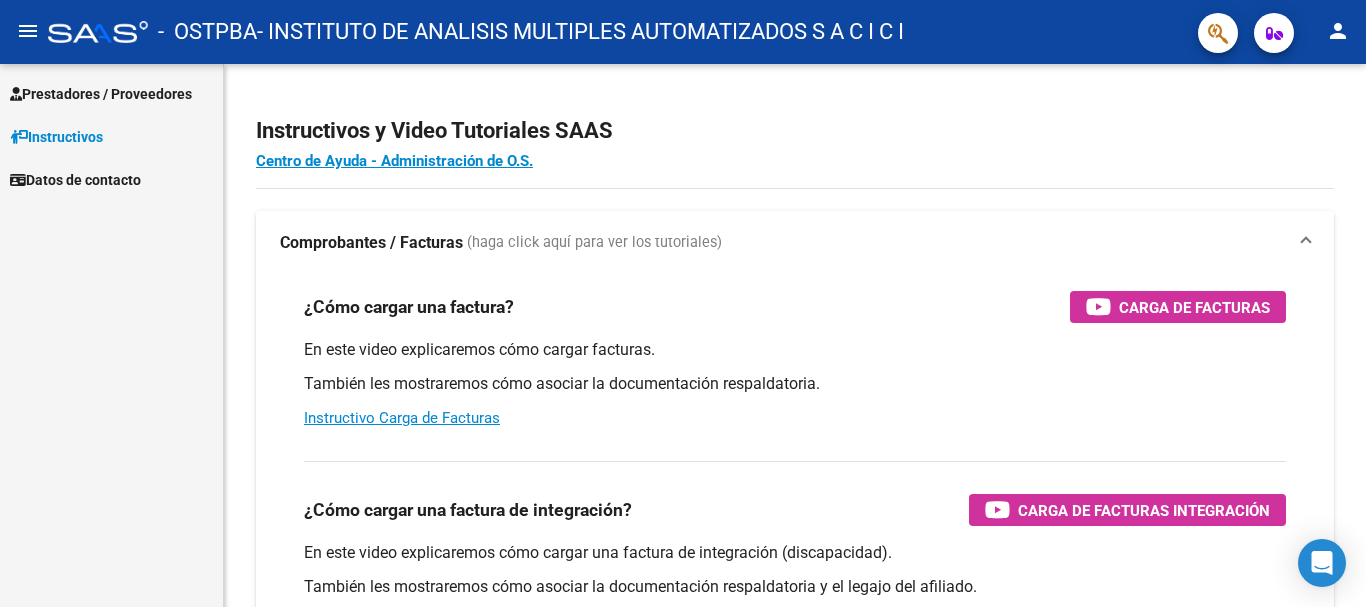 scroll, scrollTop: 0, scrollLeft: 0, axis: both 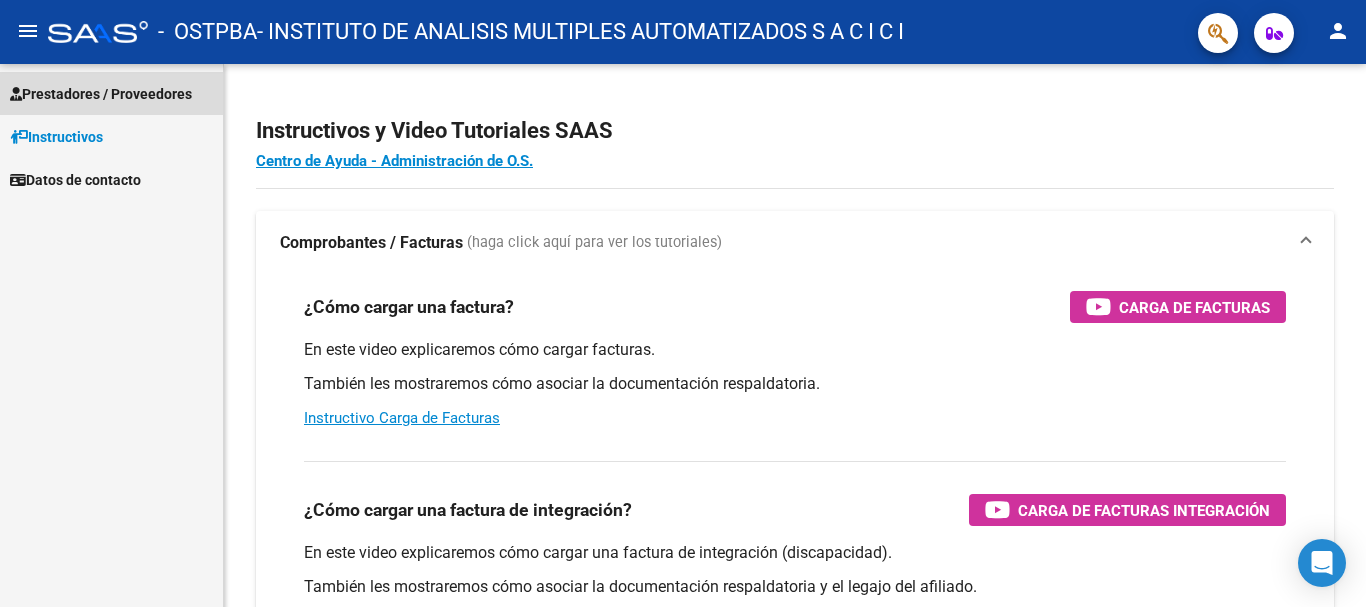 click on "Prestadores / Proveedores" at bounding box center [101, 94] 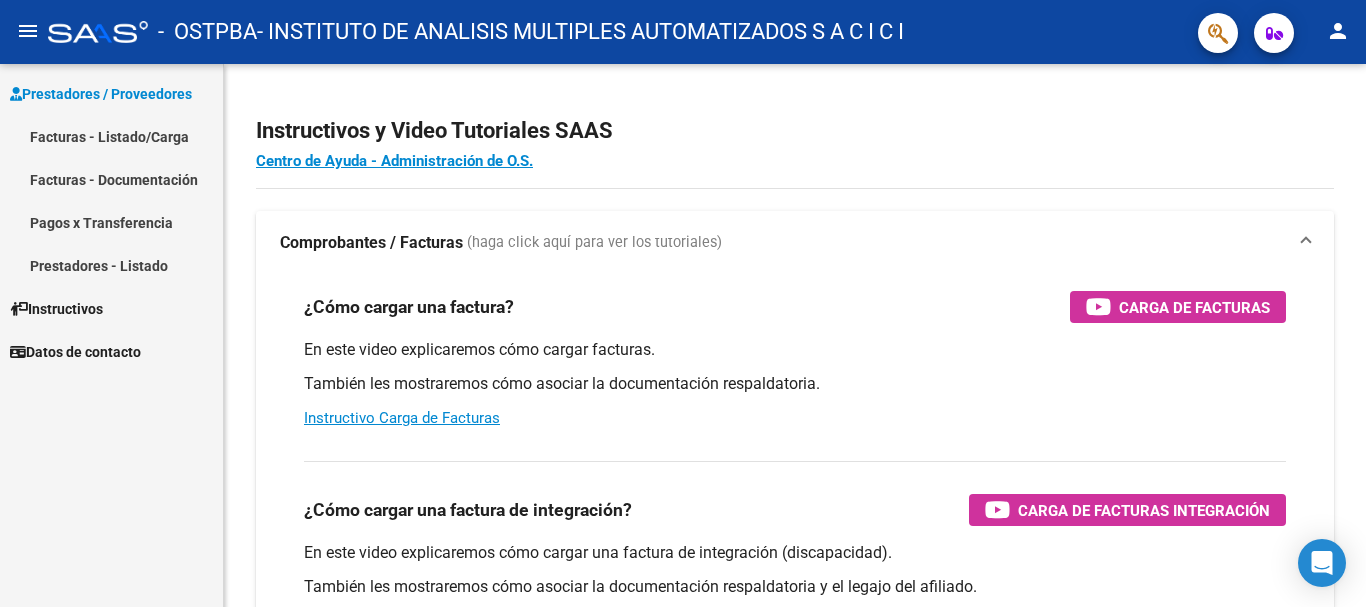 click on "Facturas - Listado/Carga" at bounding box center (111, 136) 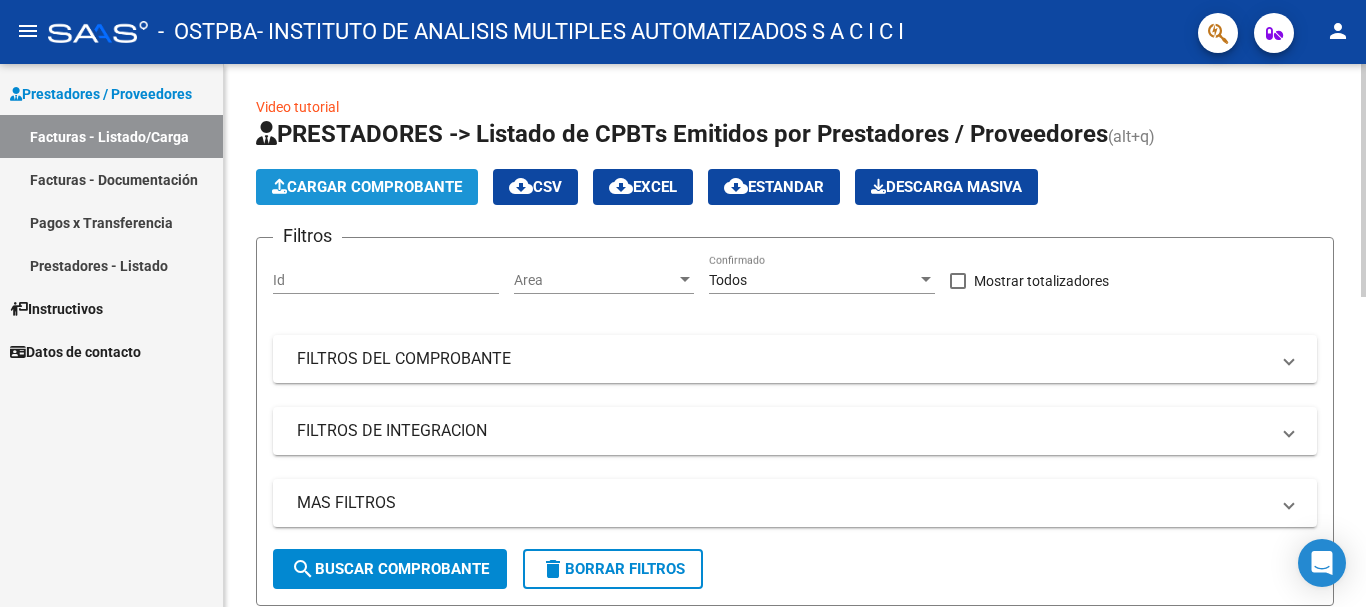 click on "Cargar Comprobante" 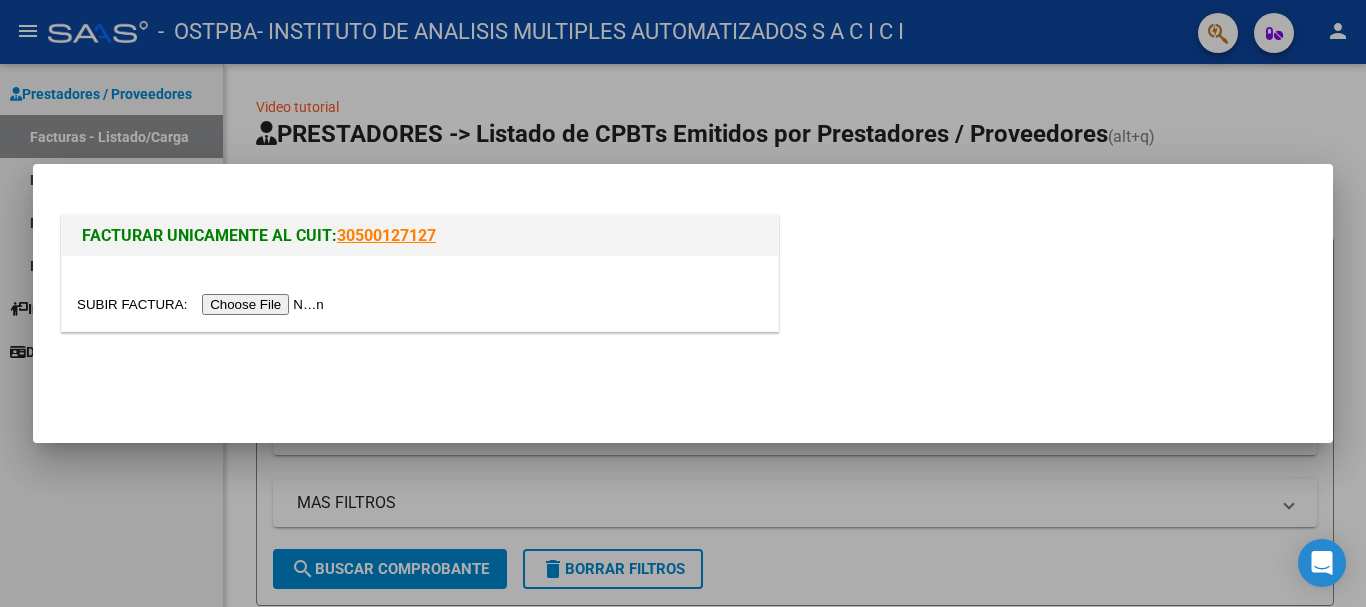 click at bounding box center [203, 304] 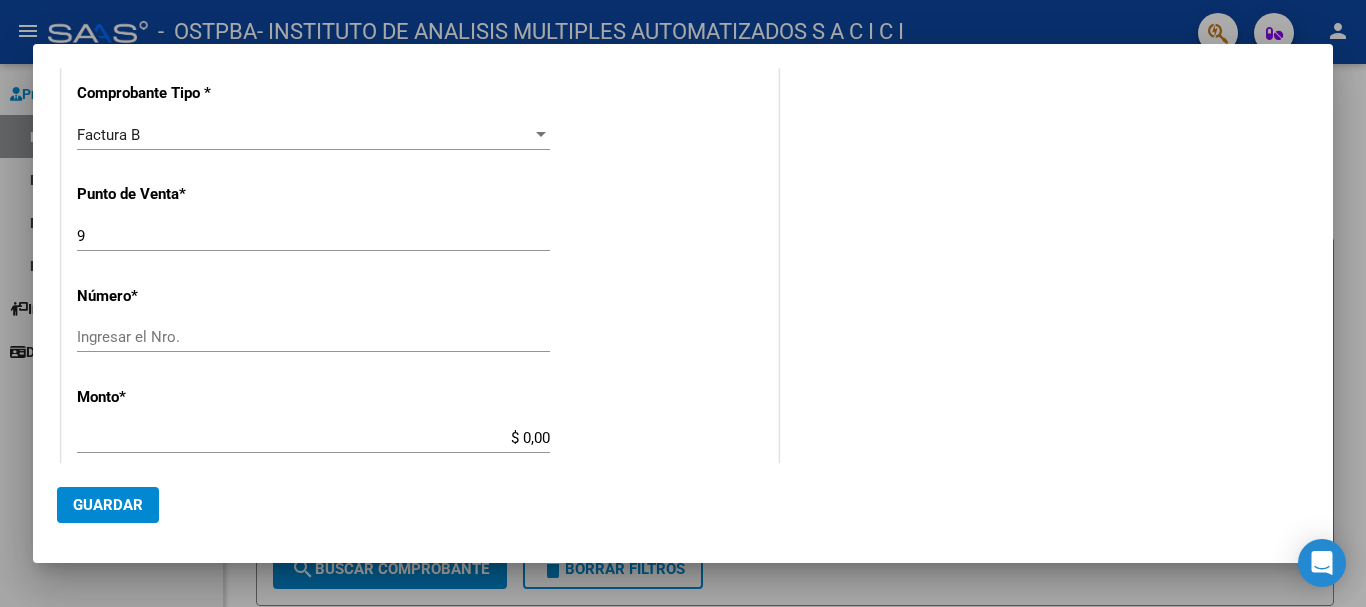 scroll, scrollTop: 500, scrollLeft: 0, axis: vertical 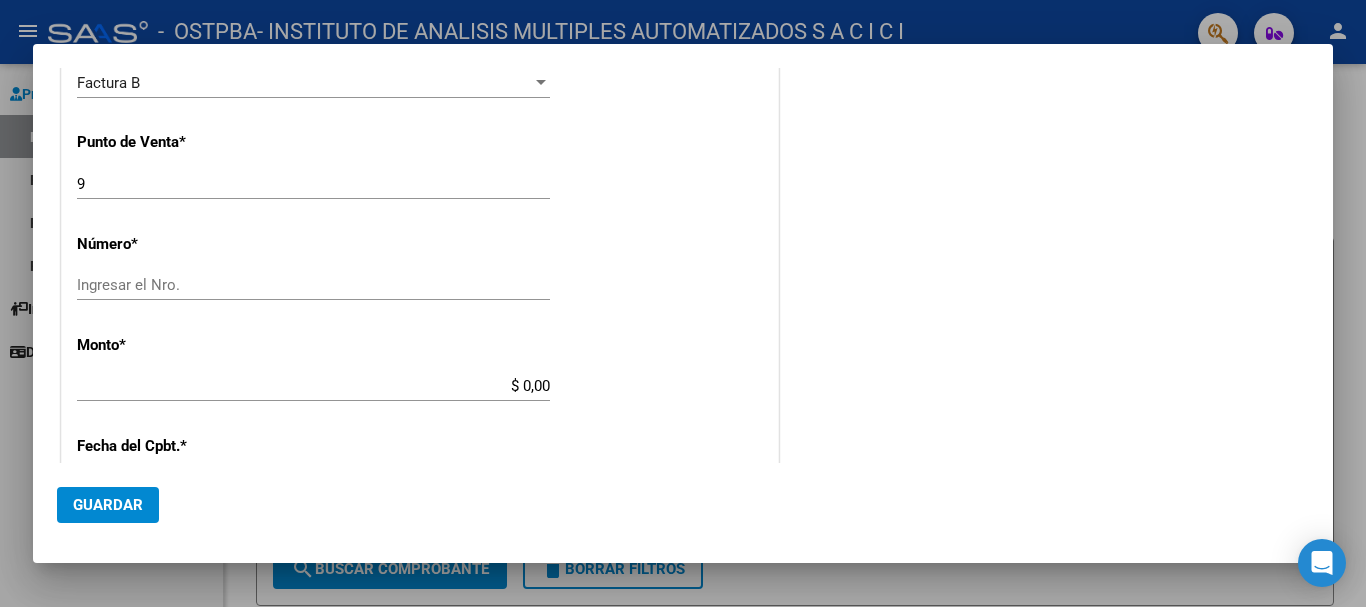 click on "Ingresar el Nro." at bounding box center (313, 285) 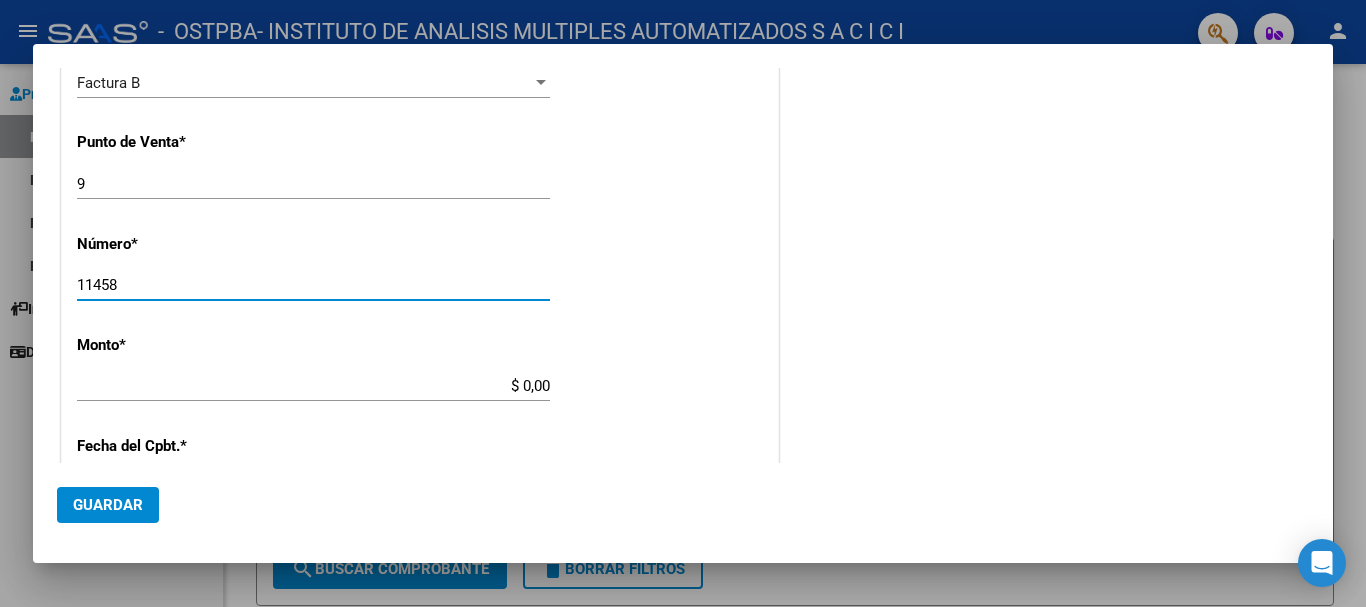 type on "11458" 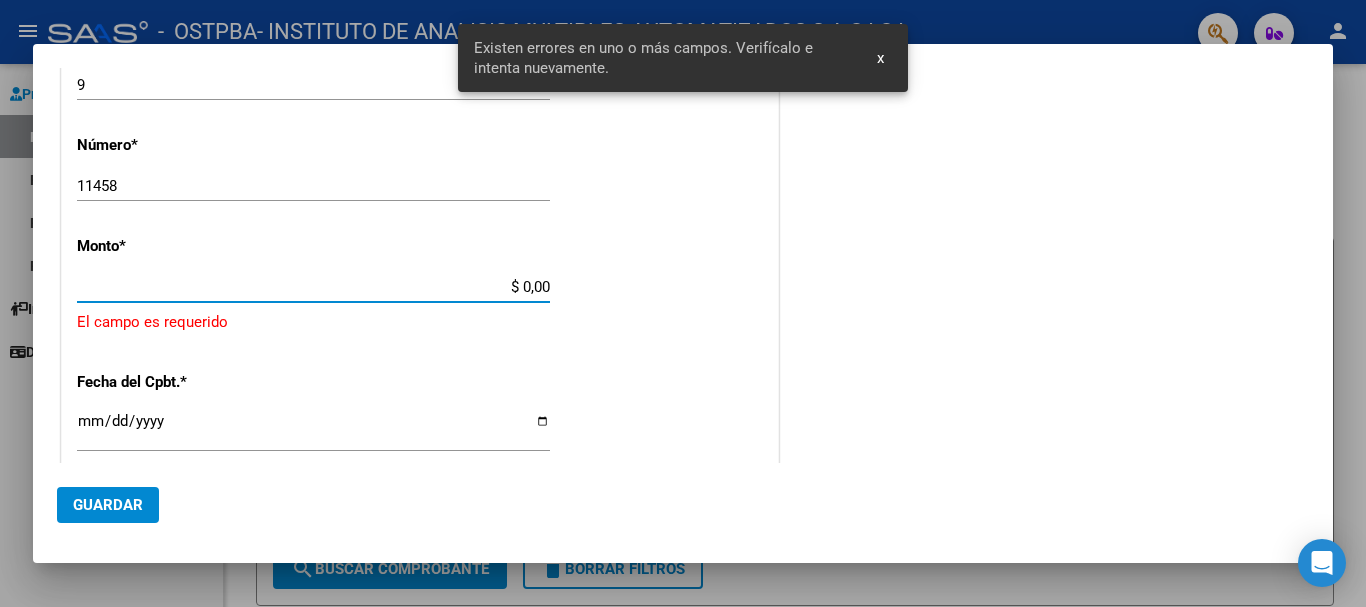 scroll, scrollTop: 612, scrollLeft: 0, axis: vertical 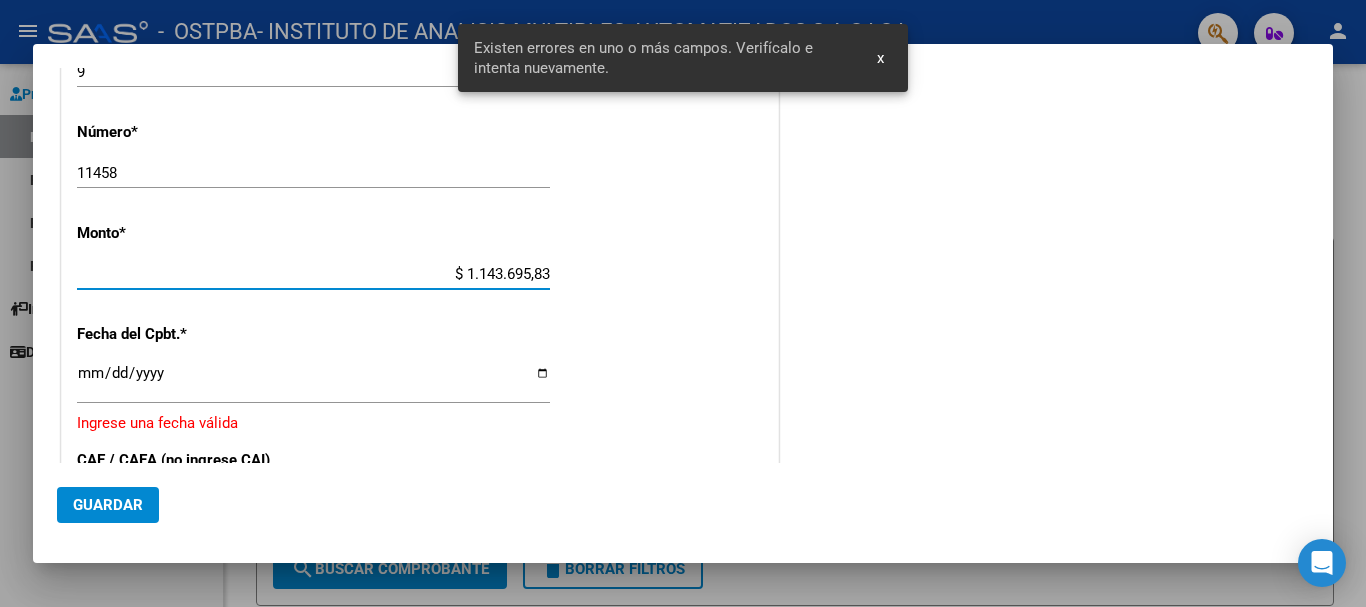 type on "$ 11.436.958,32" 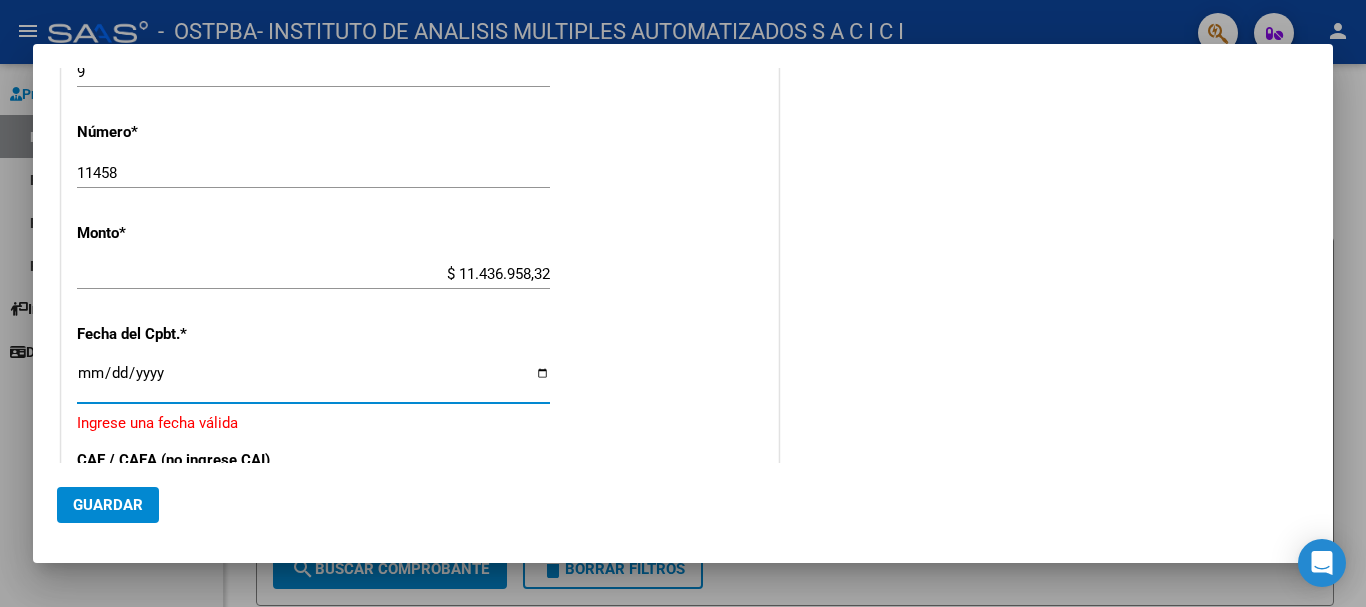 click on "Ingresar la fecha" at bounding box center (313, 381) 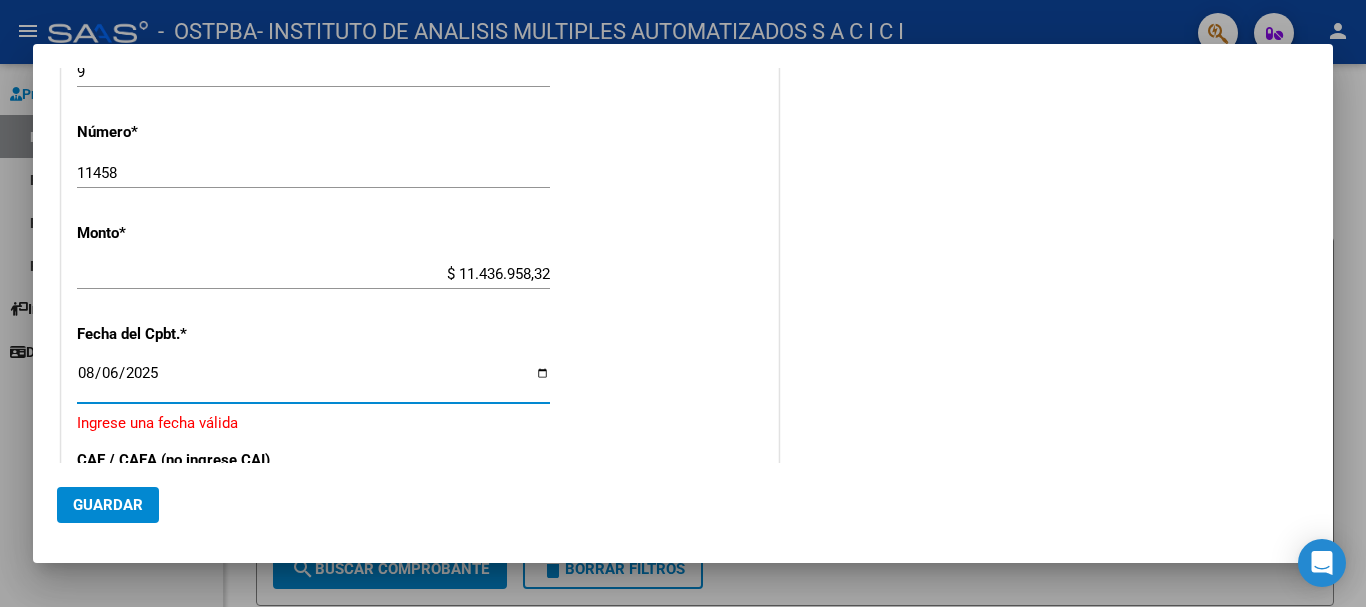 type on "2025-08-06" 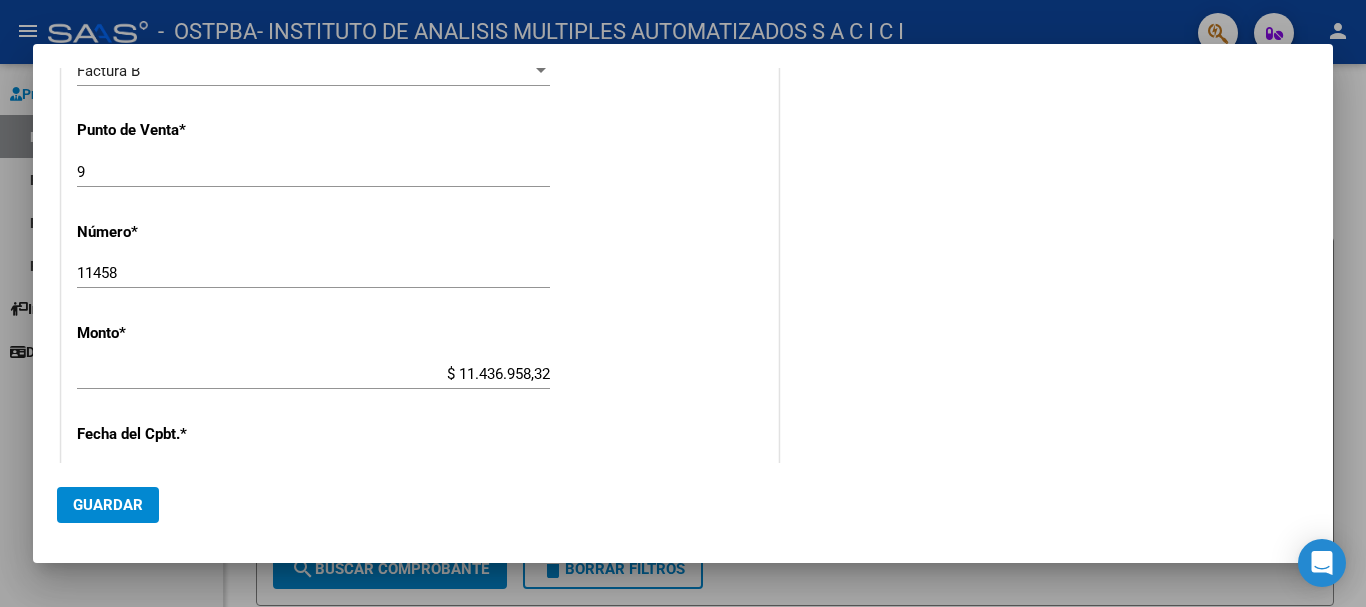 scroll, scrollTop: 412, scrollLeft: 0, axis: vertical 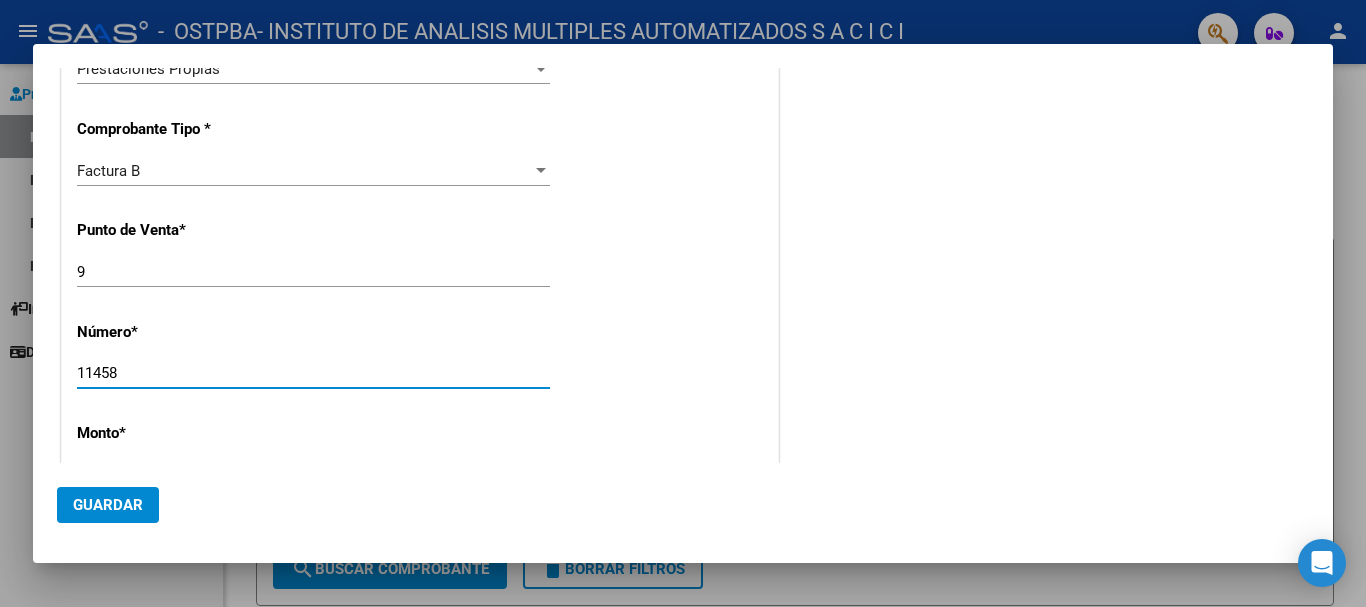 click on "11458" at bounding box center (313, 373) 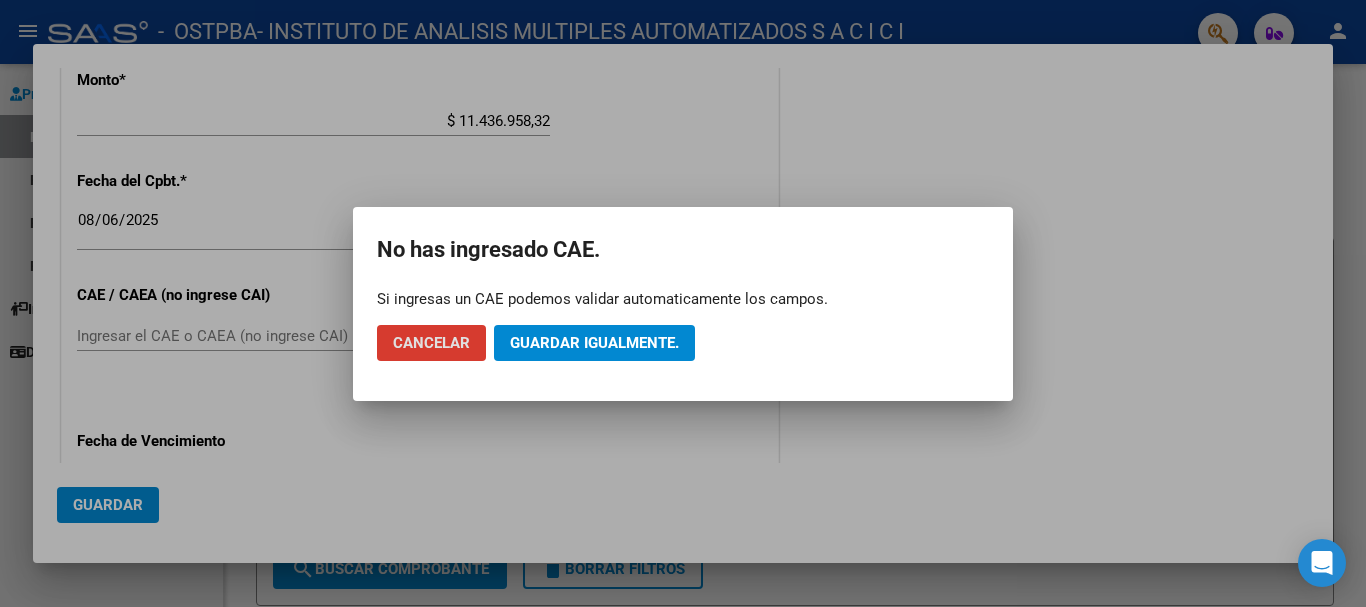 scroll, scrollTop: 912, scrollLeft: 0, axis: vertical 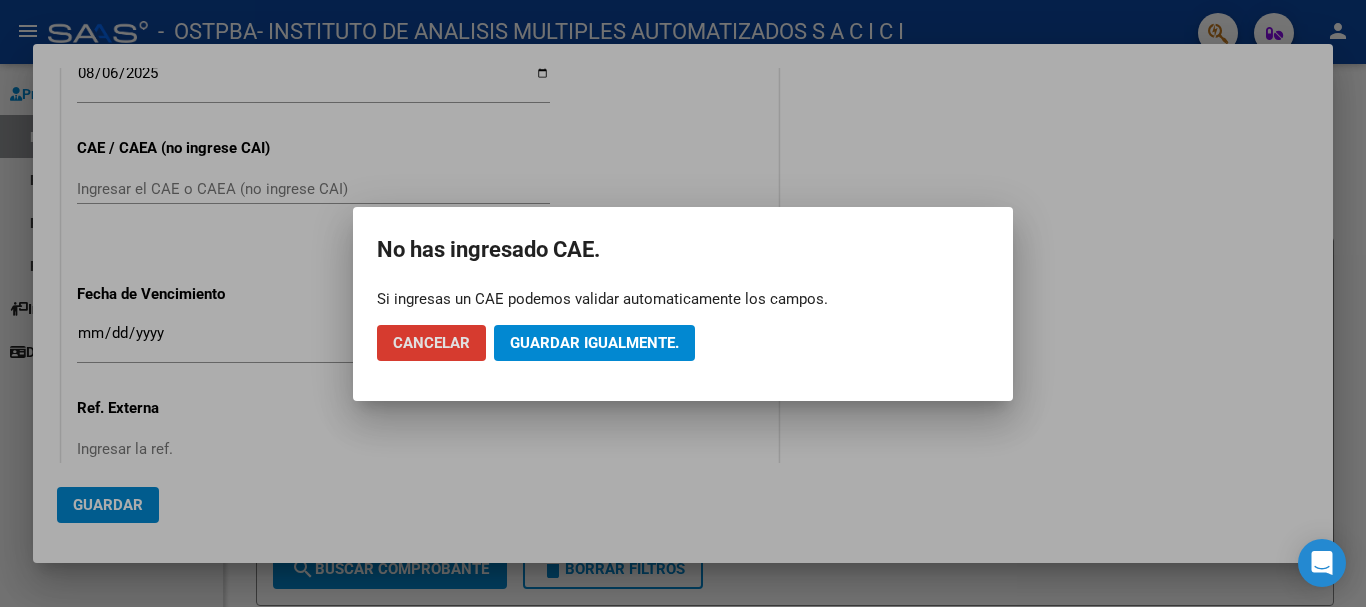 click on "Cancelar" 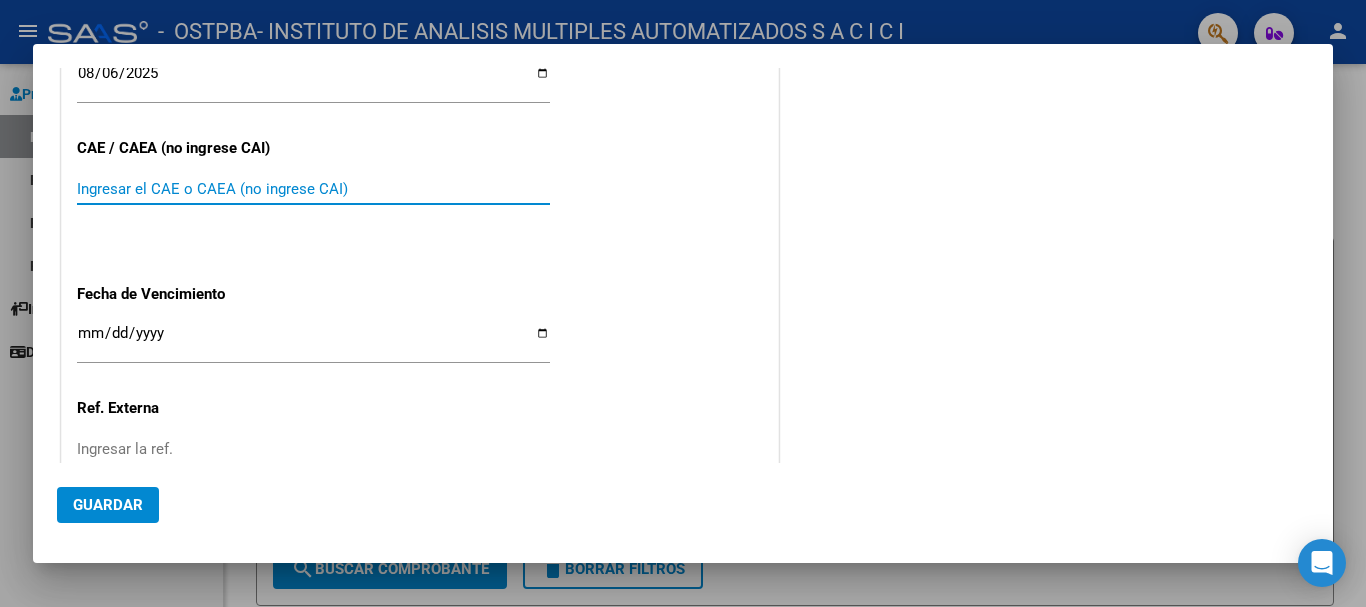 click on "Ingresar el CAE o CAEA (no ingrese CAI)" at bounding box center (313, 189) 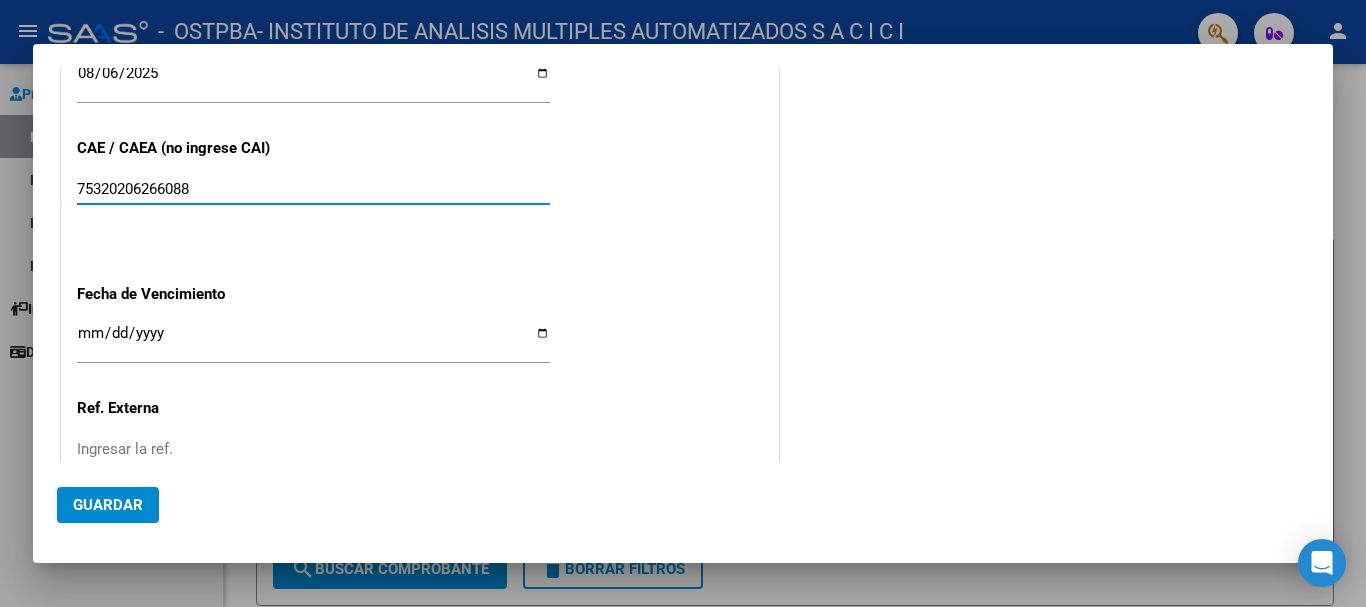 type on "75320206266088" 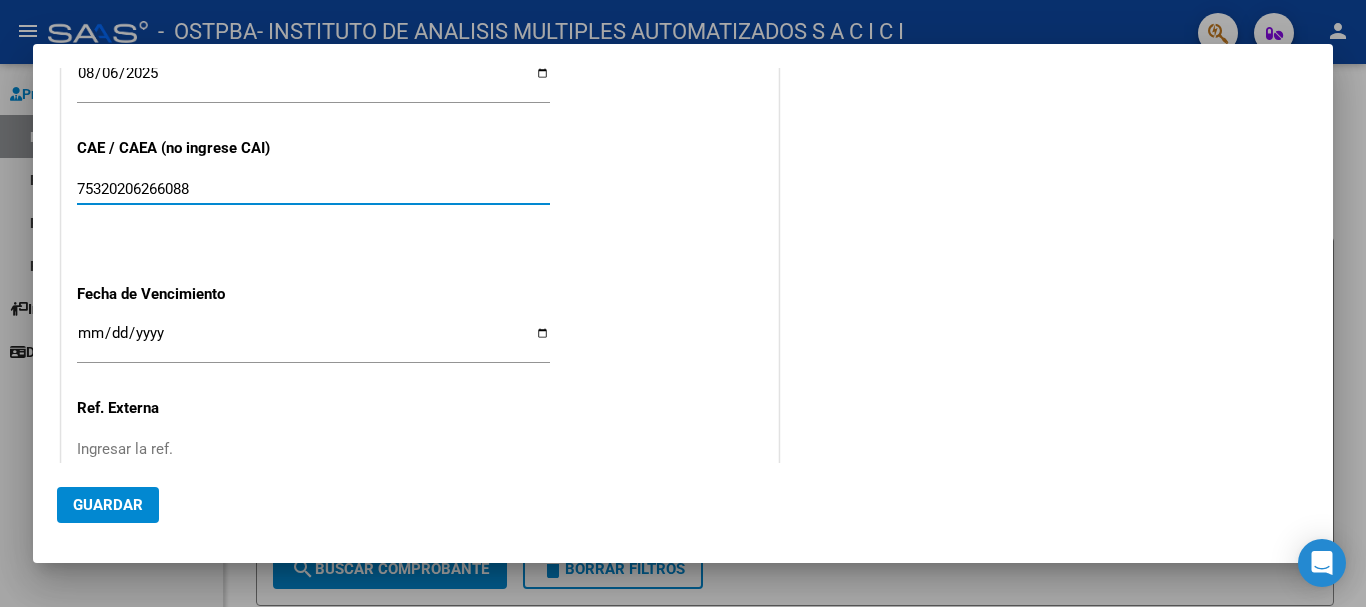 click on "Ingresar la fecha" at bounding box center (313, 341) 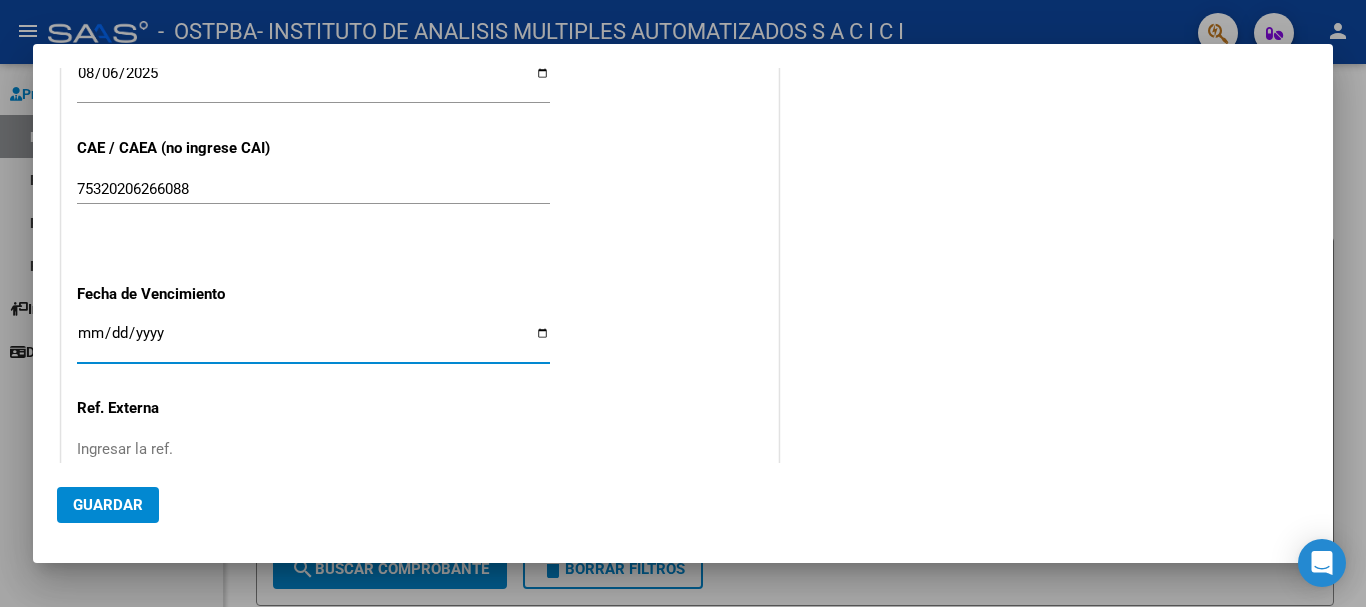 type on "2025-08-16" 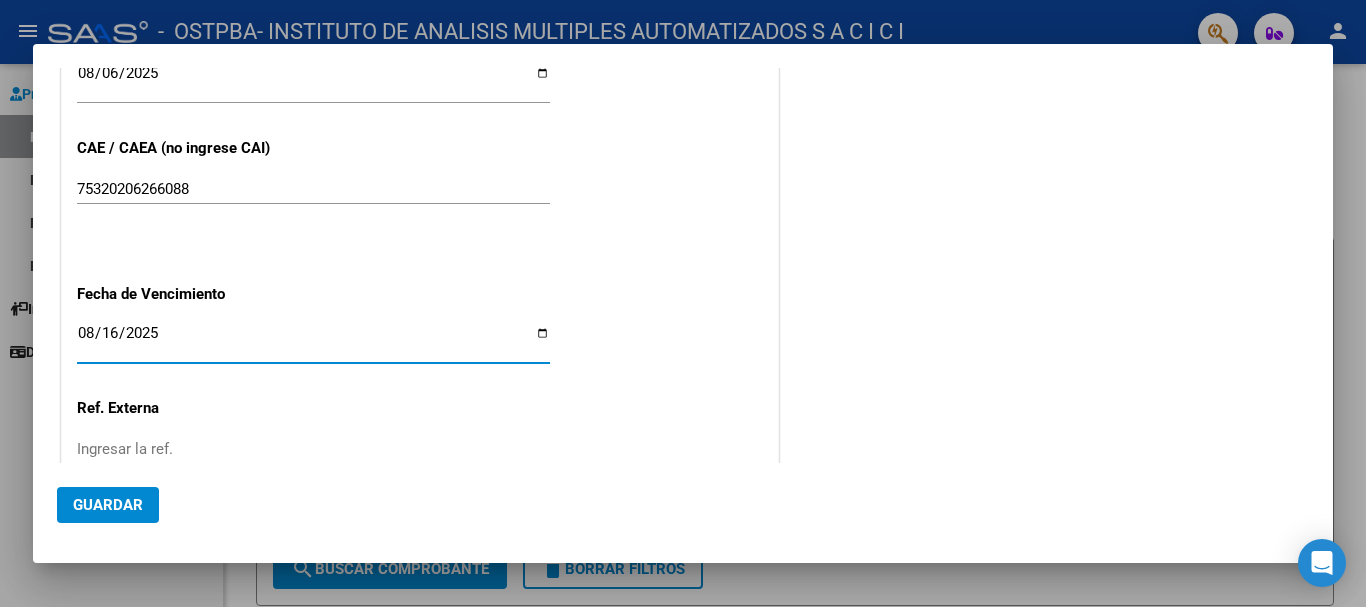 click on "Guardar" 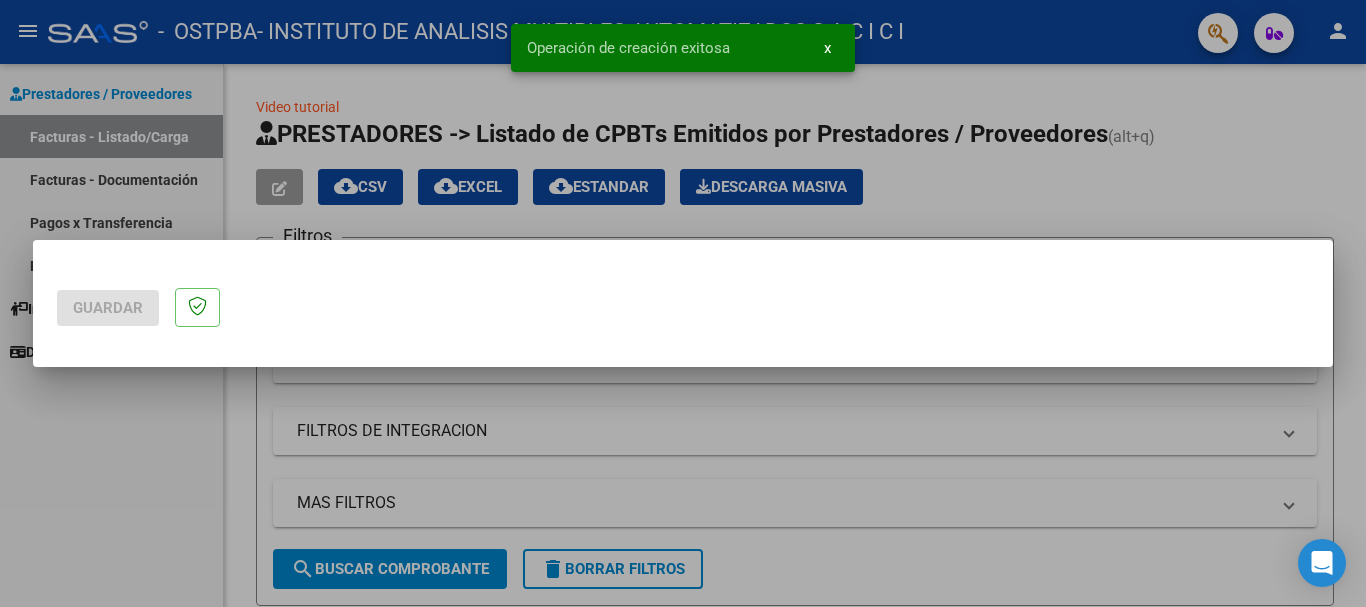 scroll, scrollTop: 0, scrollLeft: 0, axis: both 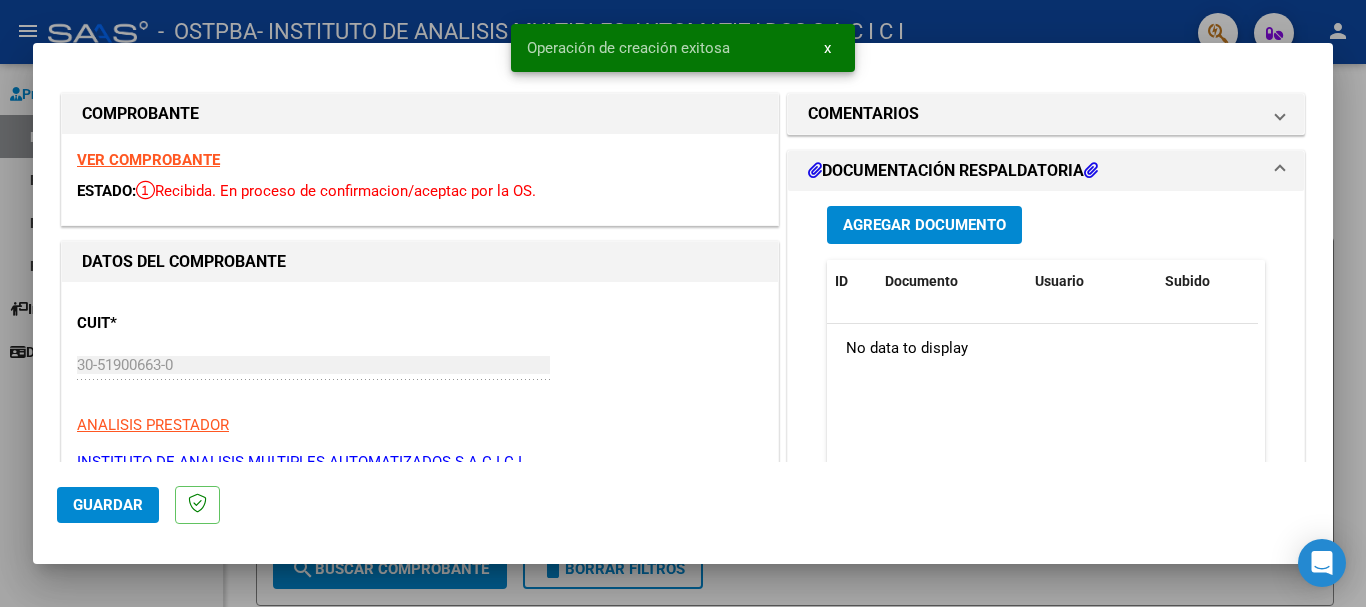 click on "Agregar Documento" at bounding box center (924, 226) 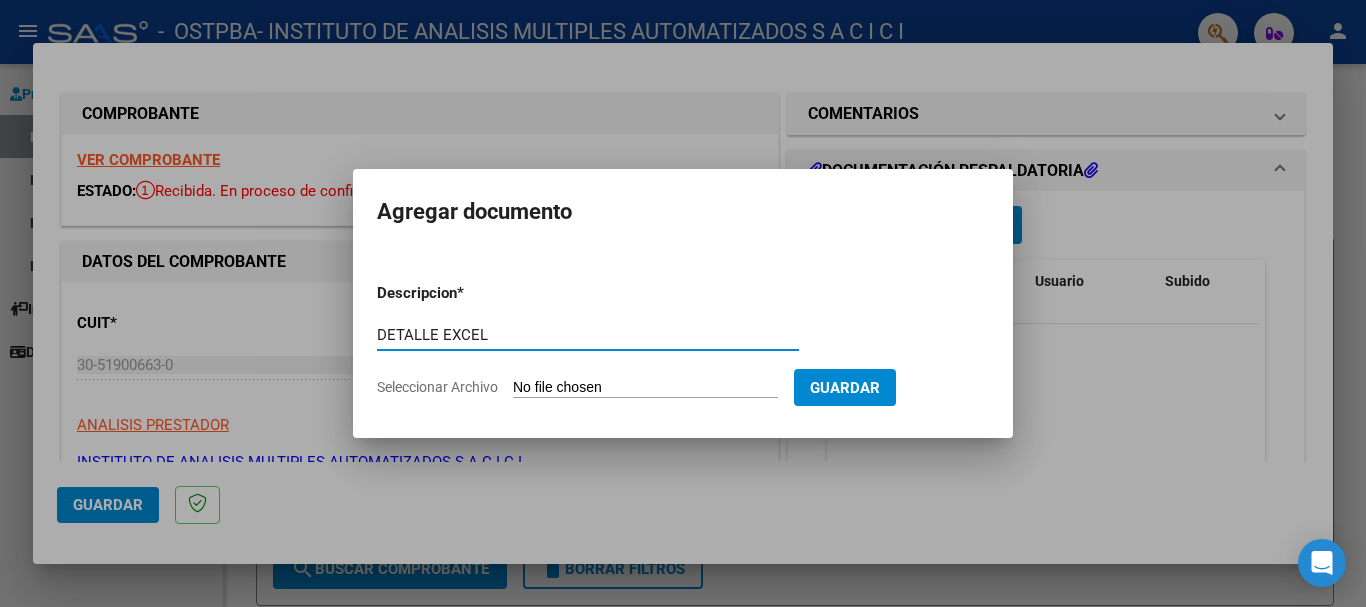 type on "DETALLE EXCEL" 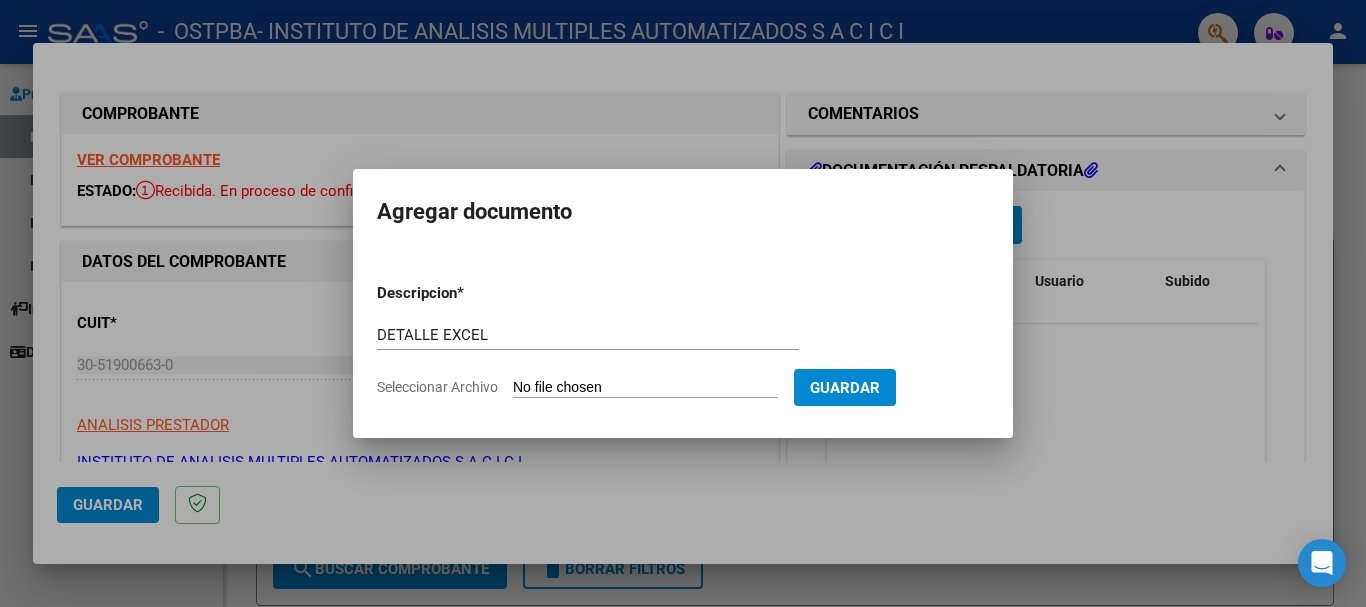 click on "Seleccionar Archivo" 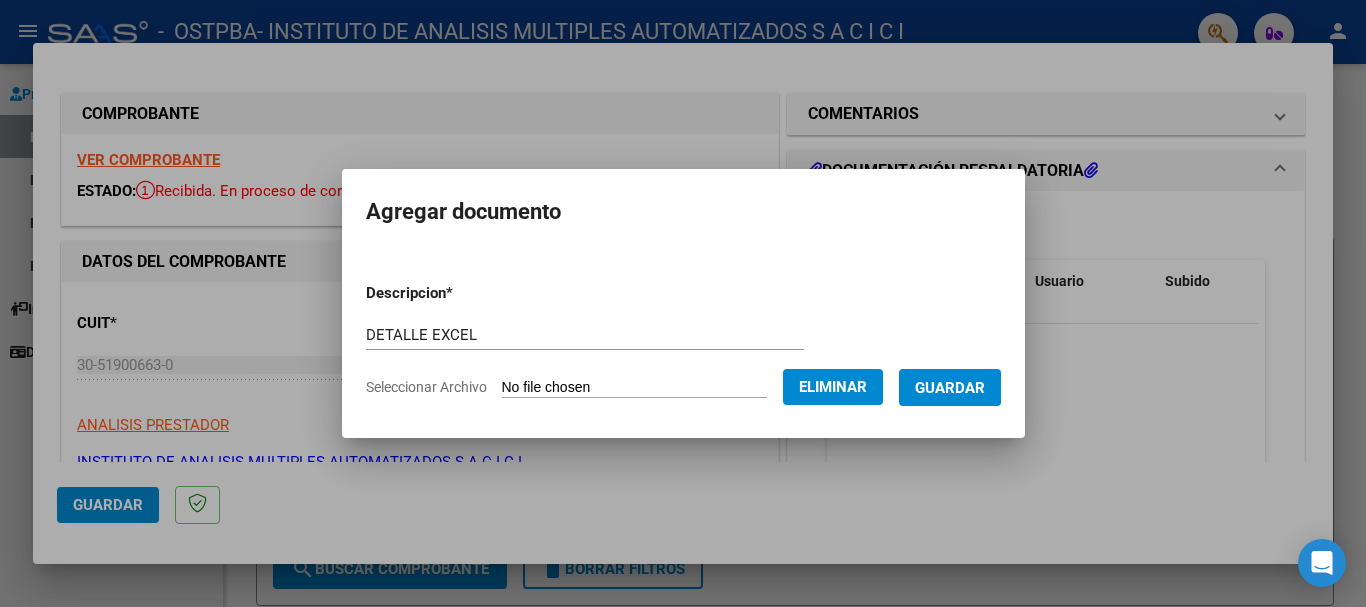 click on "Guardar" at bounding box center [950, 388] 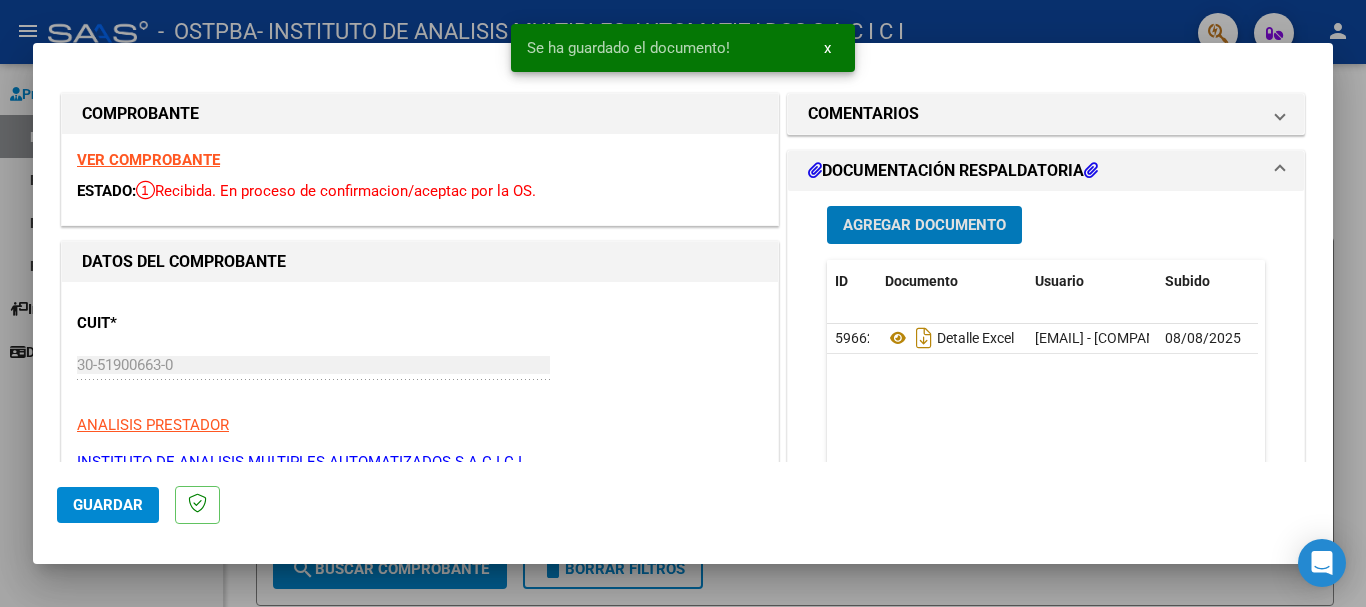 click on "Agregar Documento" at bounding box center [924, 226] 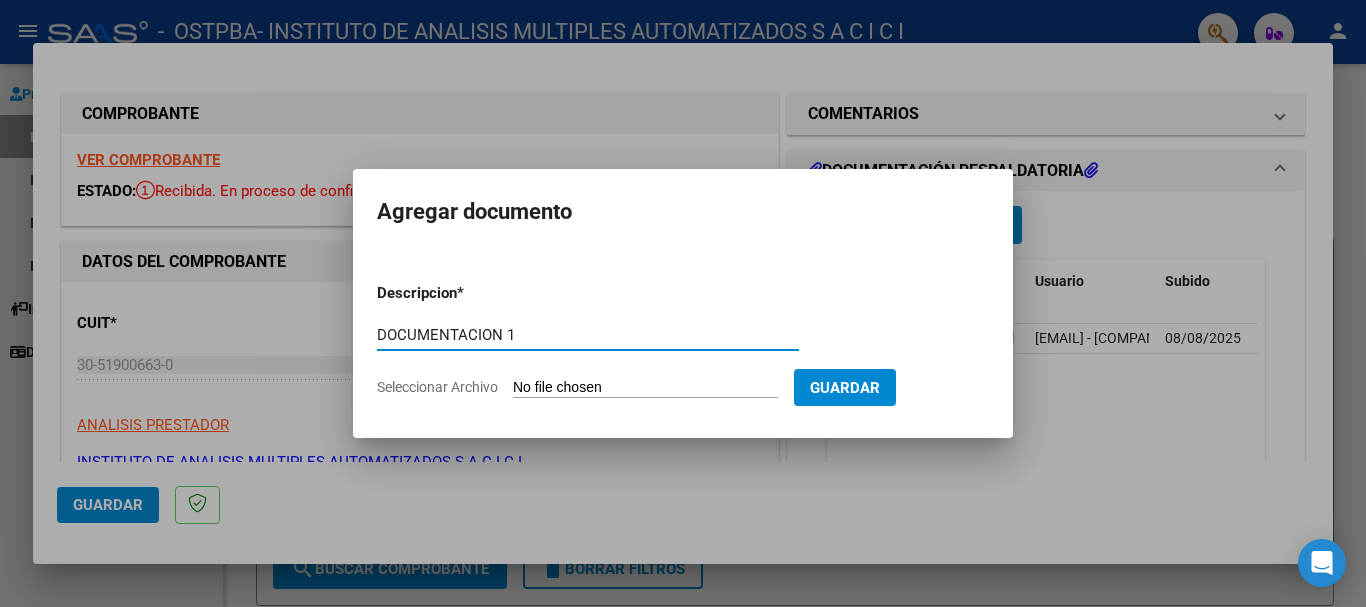 type on "DOCUMENTACION 1" 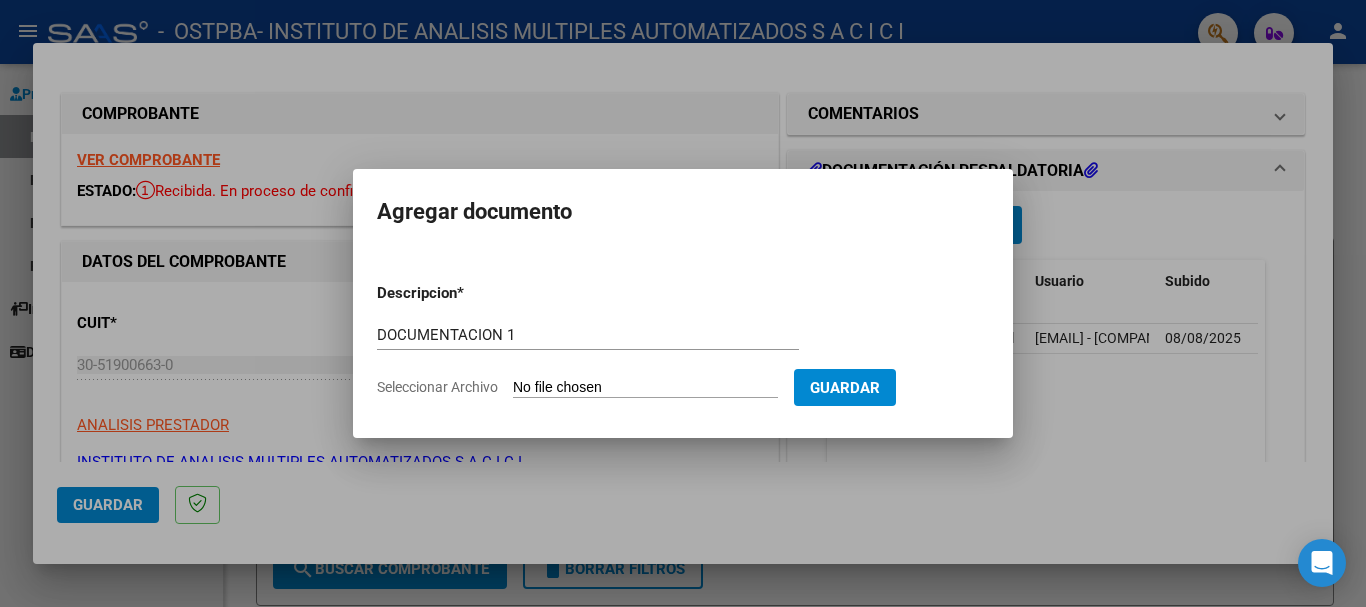 type on "C:\fakepath\[FILENAME].rar" 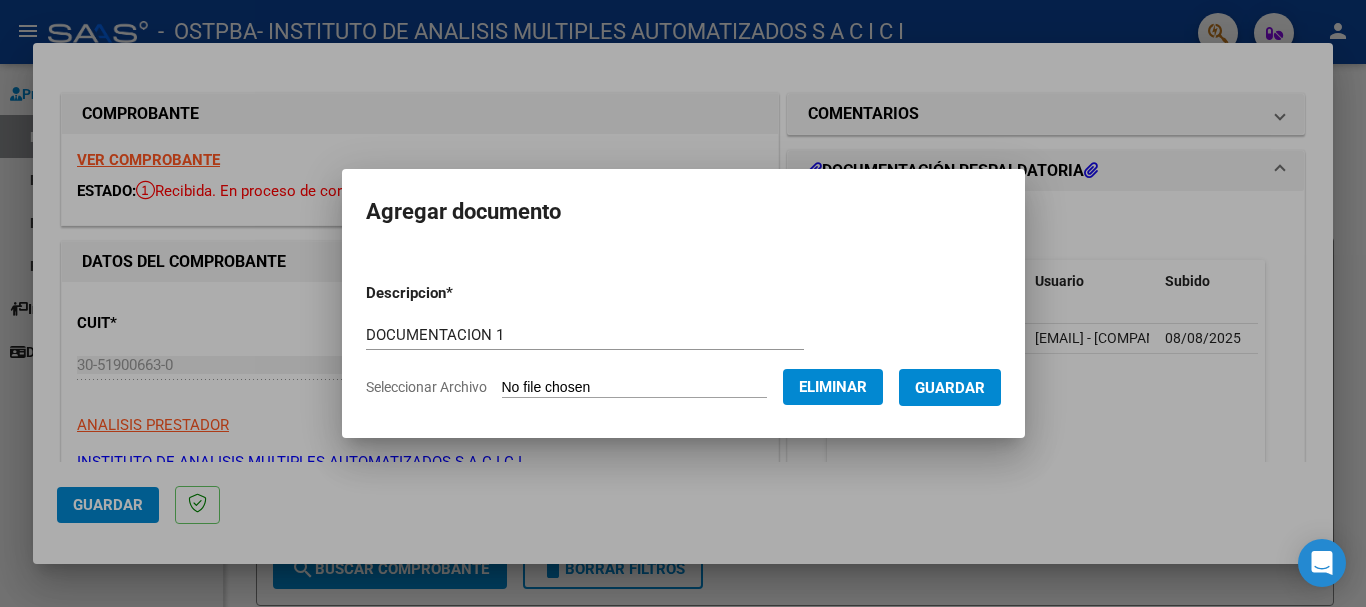 click on "Guardar" at bounding box center (950, 388) 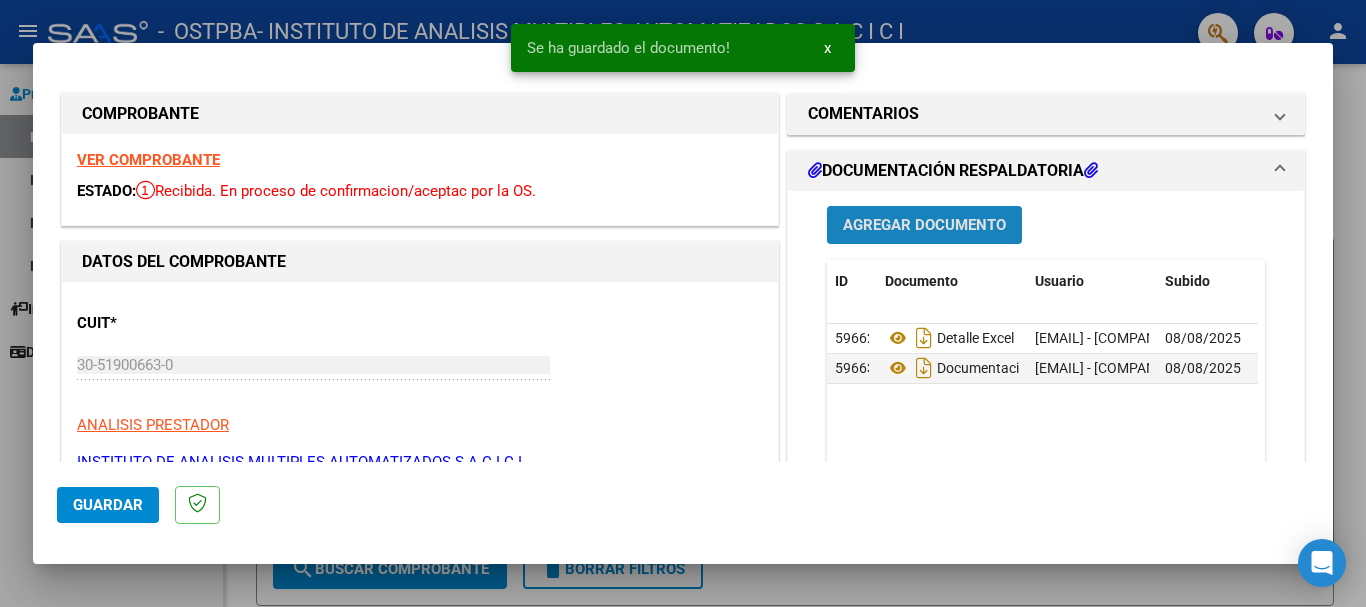 click on "Agregar Documento" at bounding box center [924, 224] 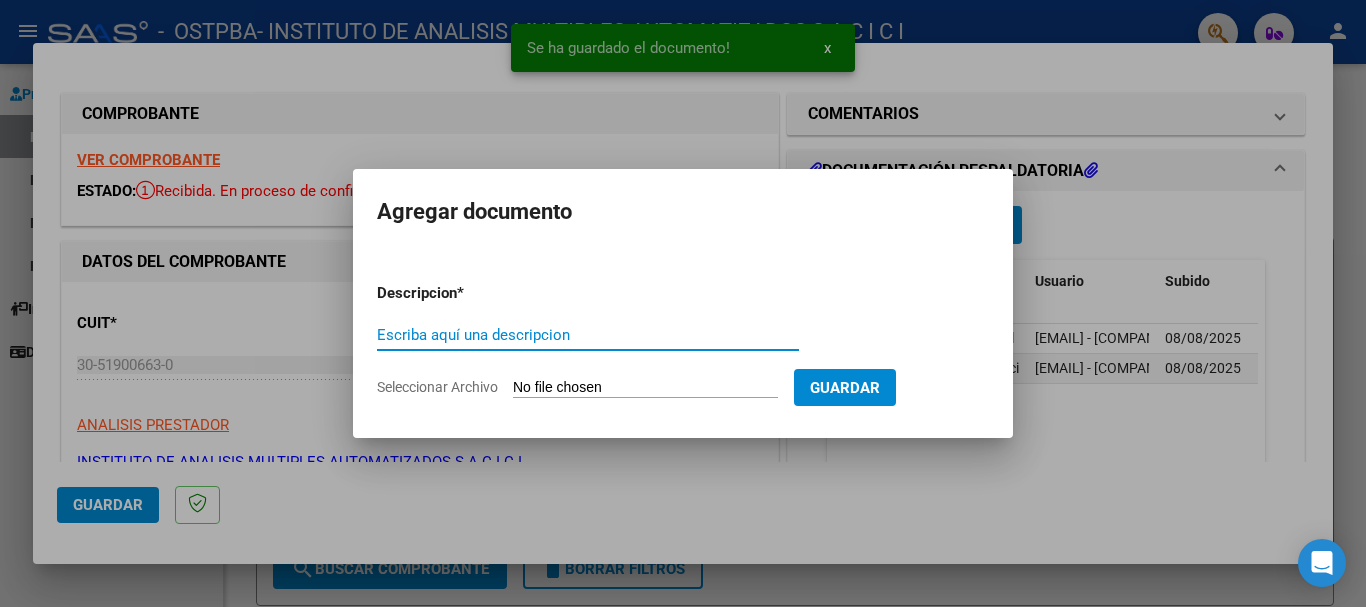 click on "Escriba aquí una descripcion" at bounding box center (588, 335) 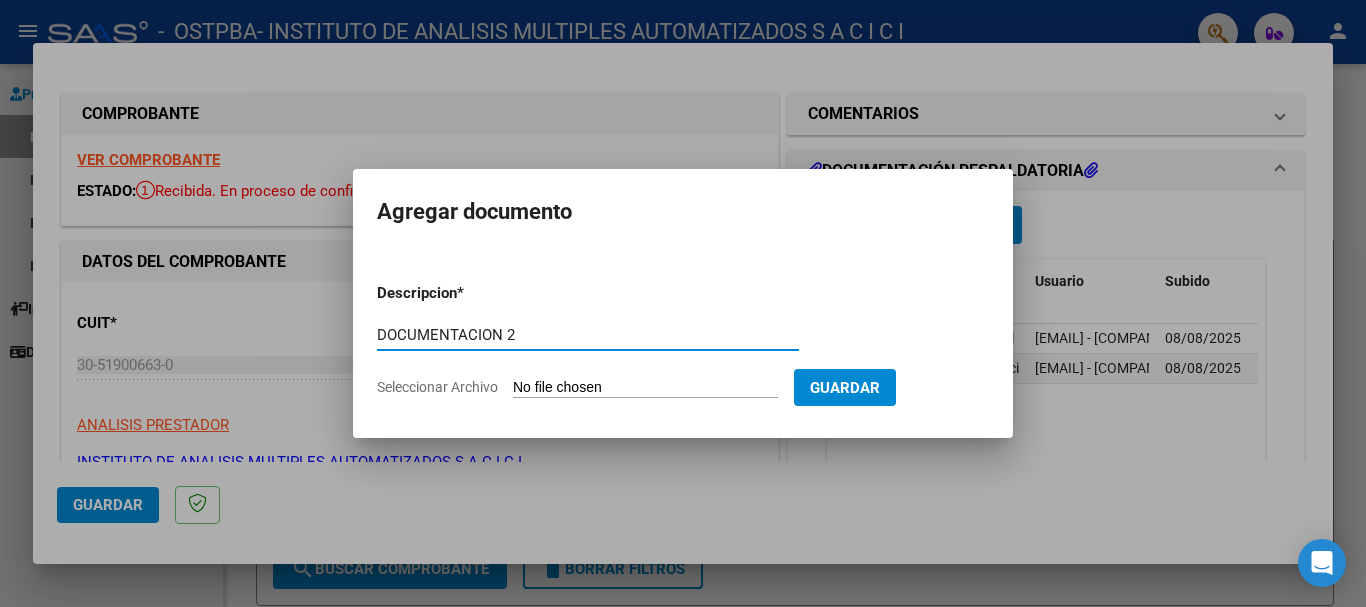 type on "DOCUMENTACION 2" 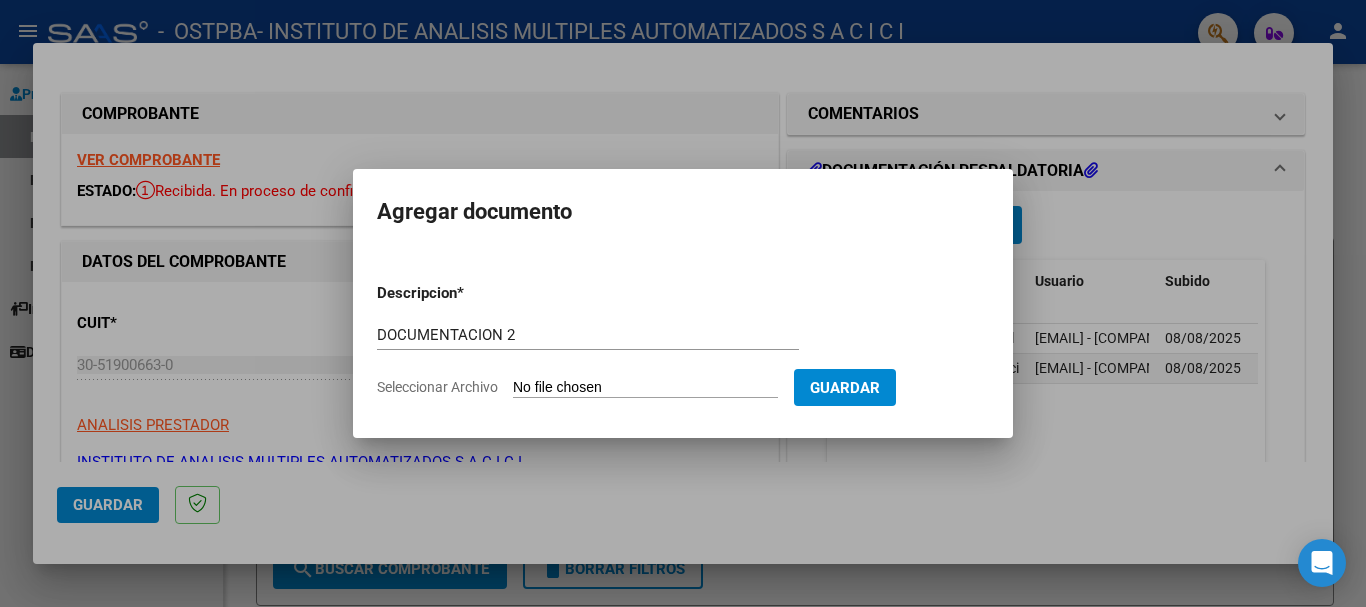 type on "C:\fakepath\[FILENAME].rar" 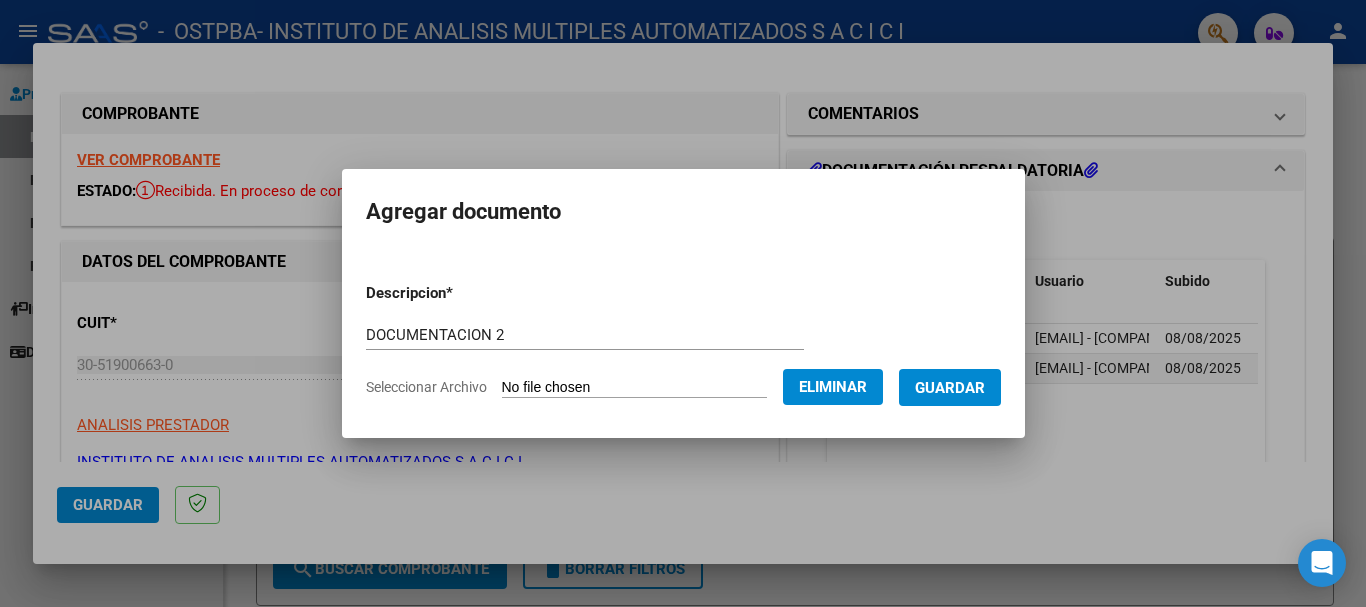 click on "Guardar" at bounding box center [950, 387] 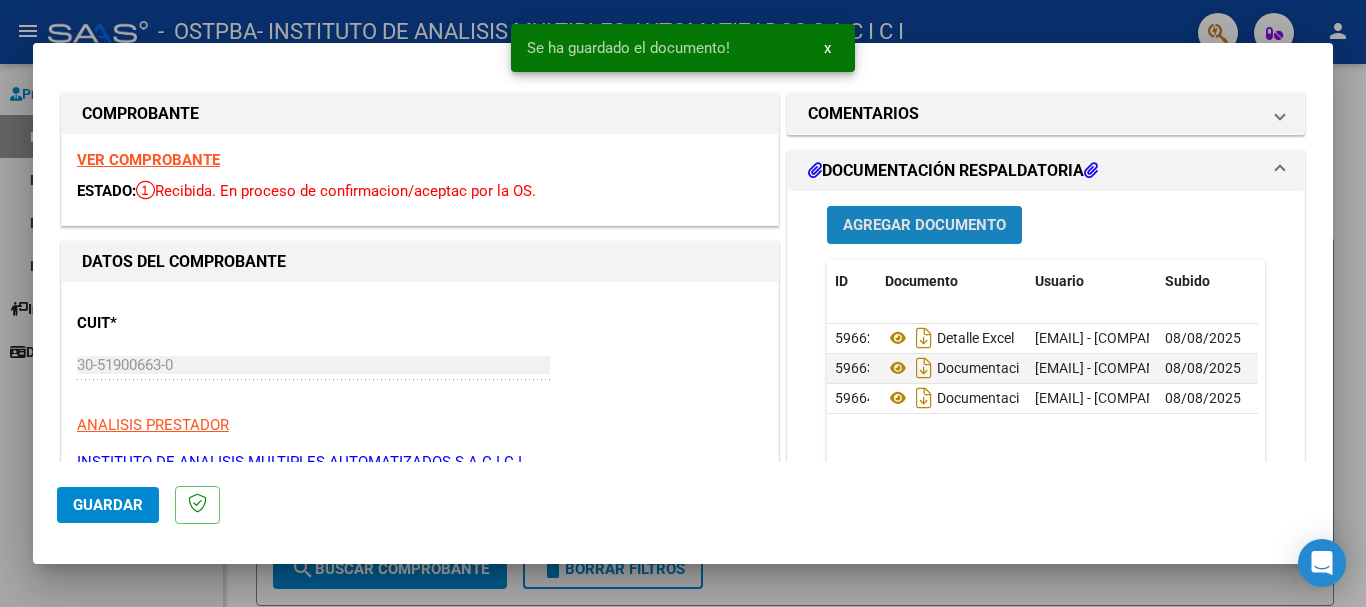 click on "Agregar Documento" at bounding box center (924, 226) 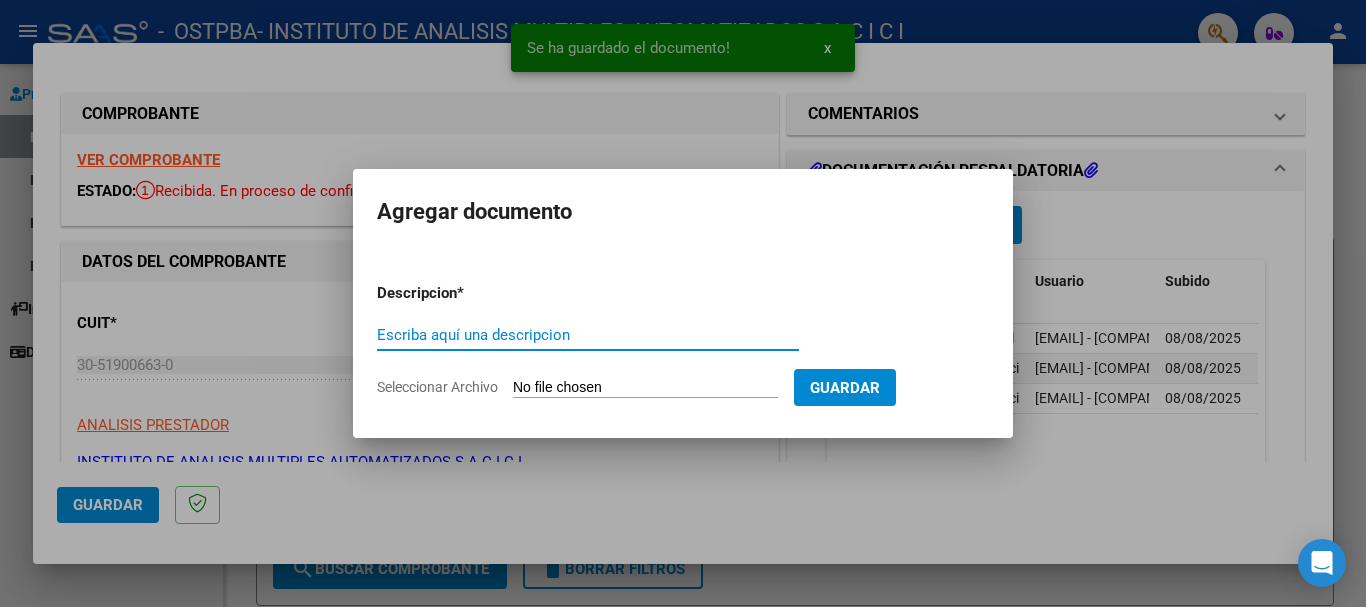 click on "Escriba aquí una descripcion" at bounding box center [588, 335] 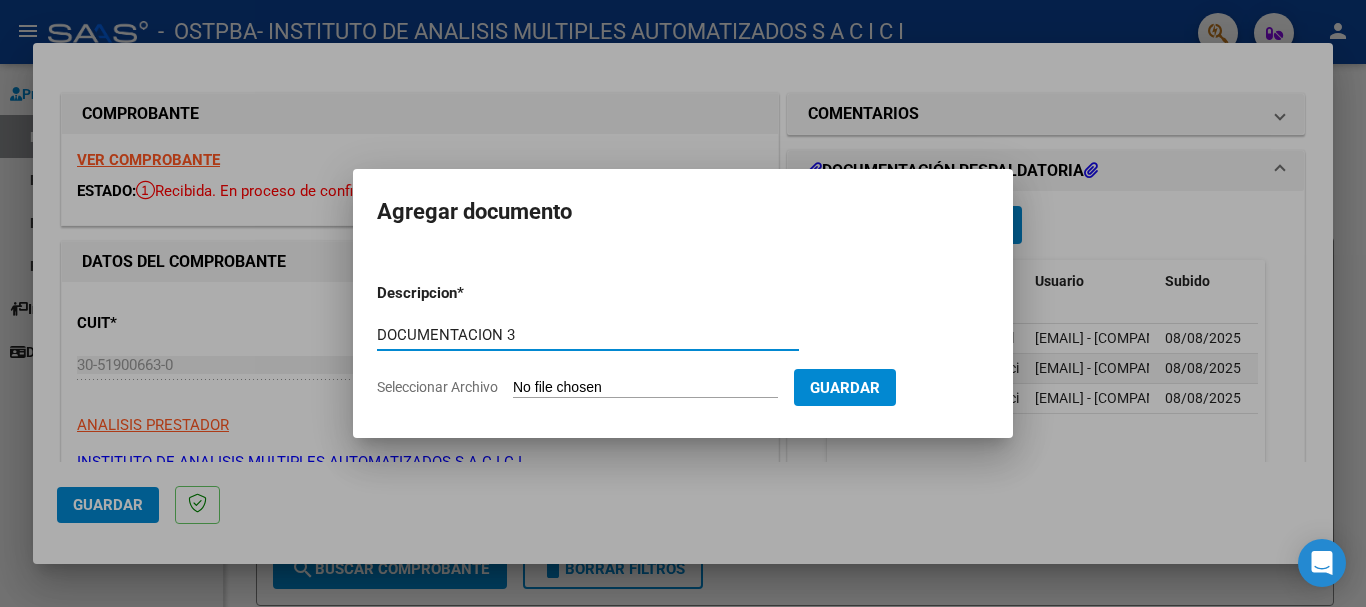 type on "DOCUMENTACION 3" 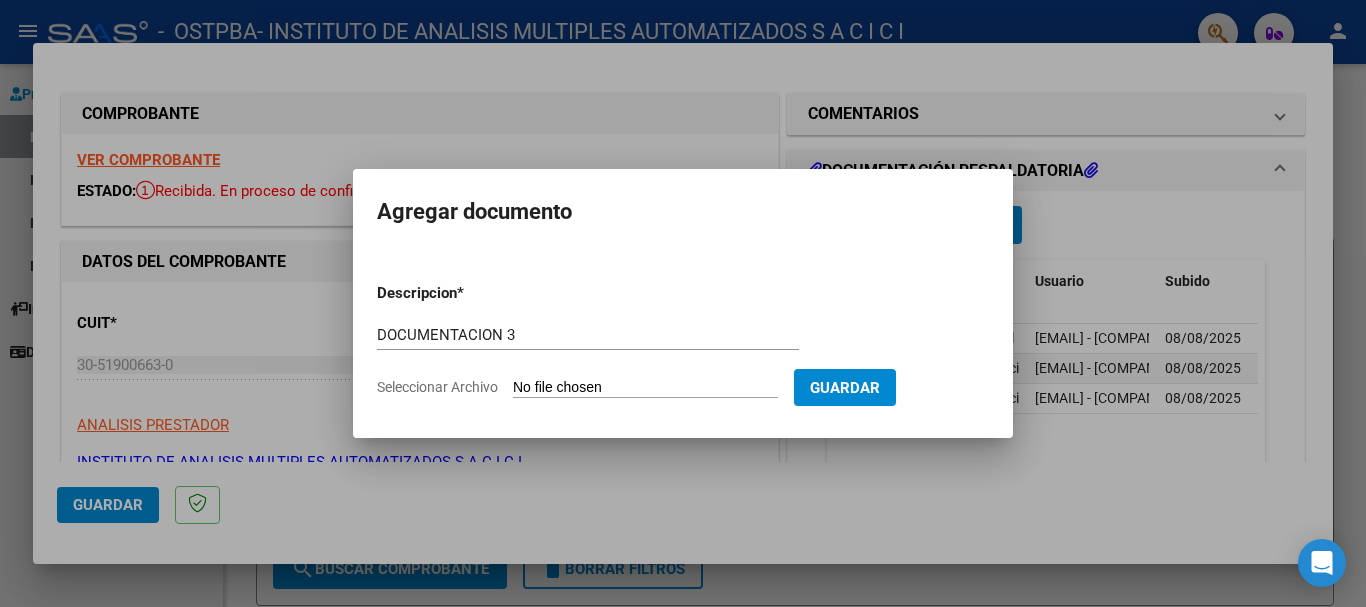 click on "Seleccionar Archivo" 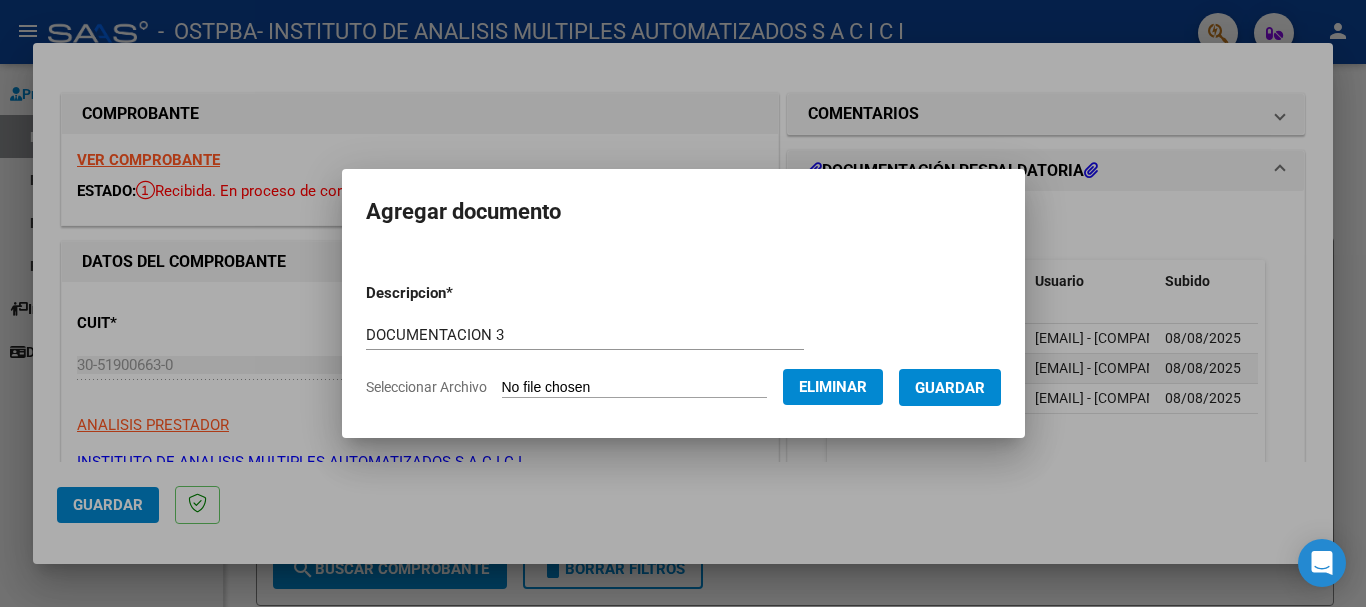 click on "Guardar" at bounding box center (950, 388) 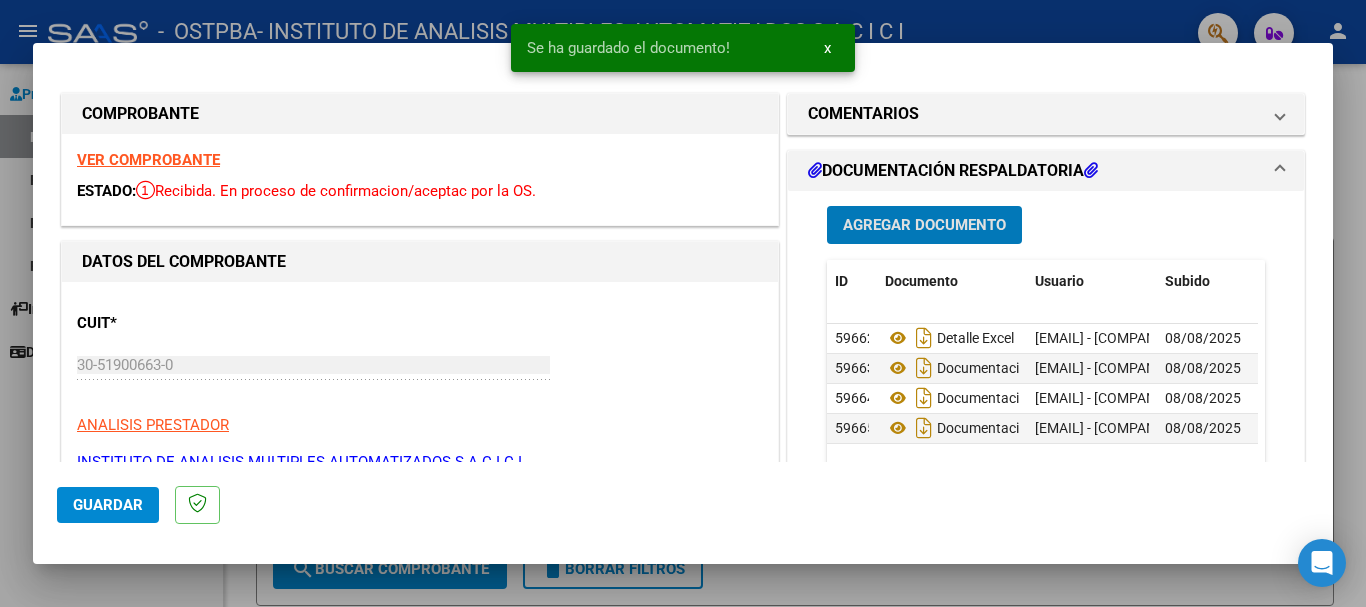 click on "Agregar Documento" at bounding box center [924, 226] 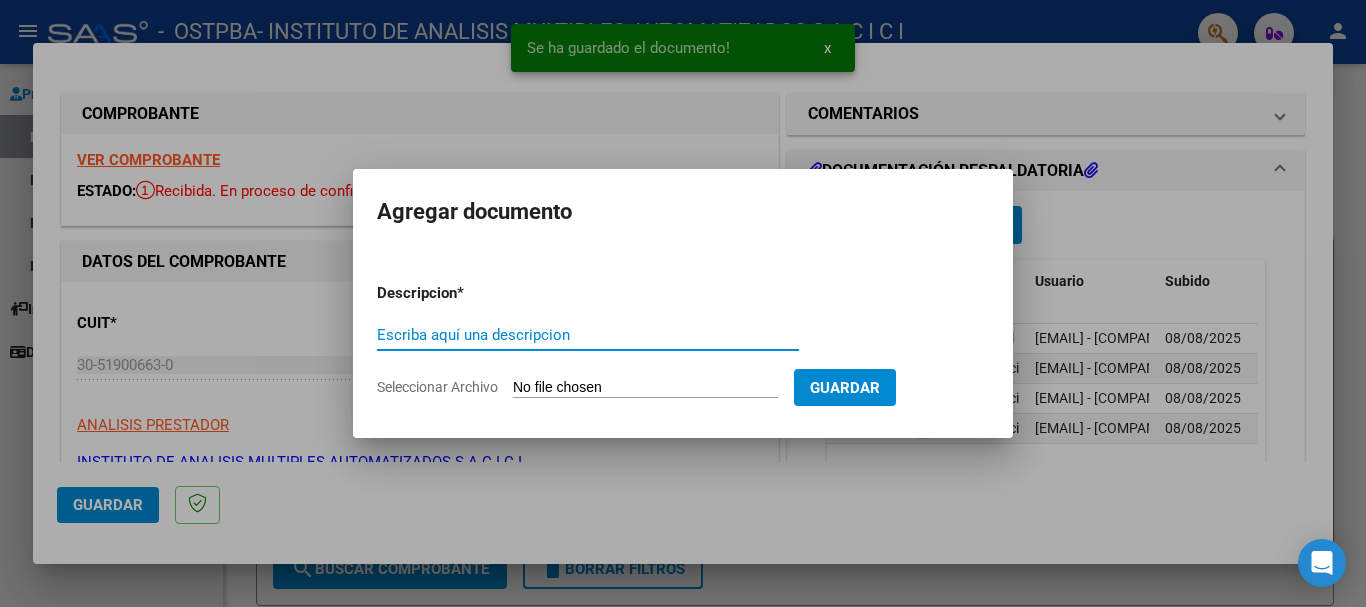click on "Escriba aquí una descripcion" at bounding box center (588, 335) 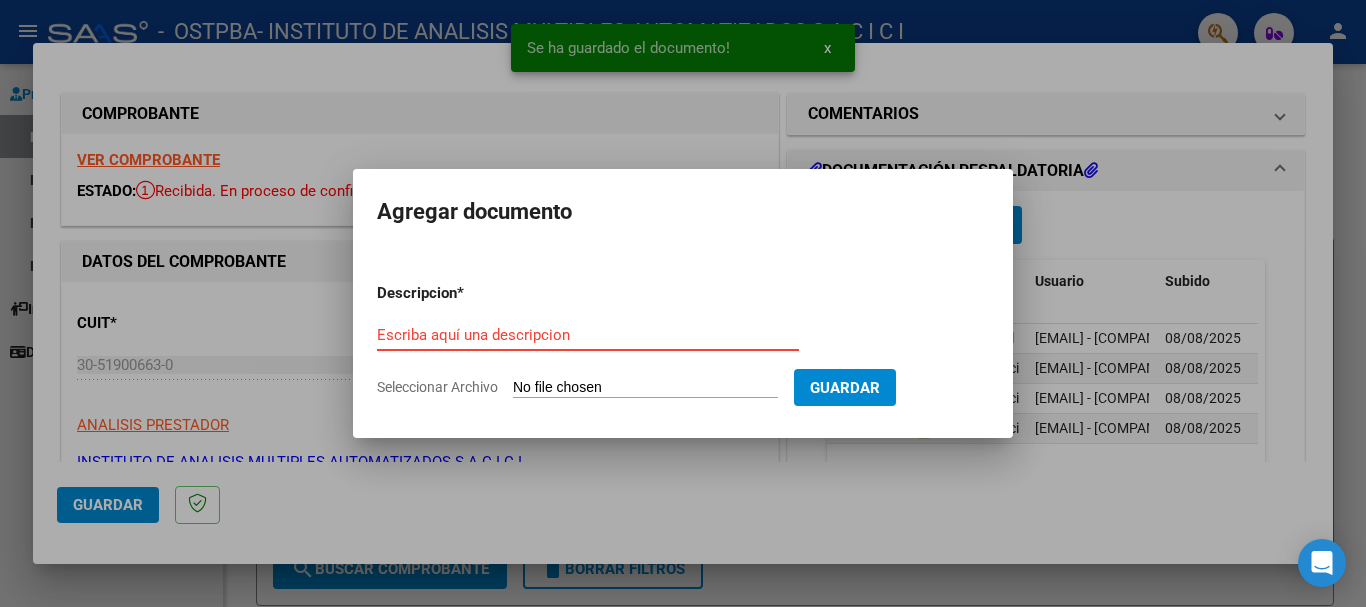 click on "Escriba aquí una descripcion" at bounding box center (588, 335) 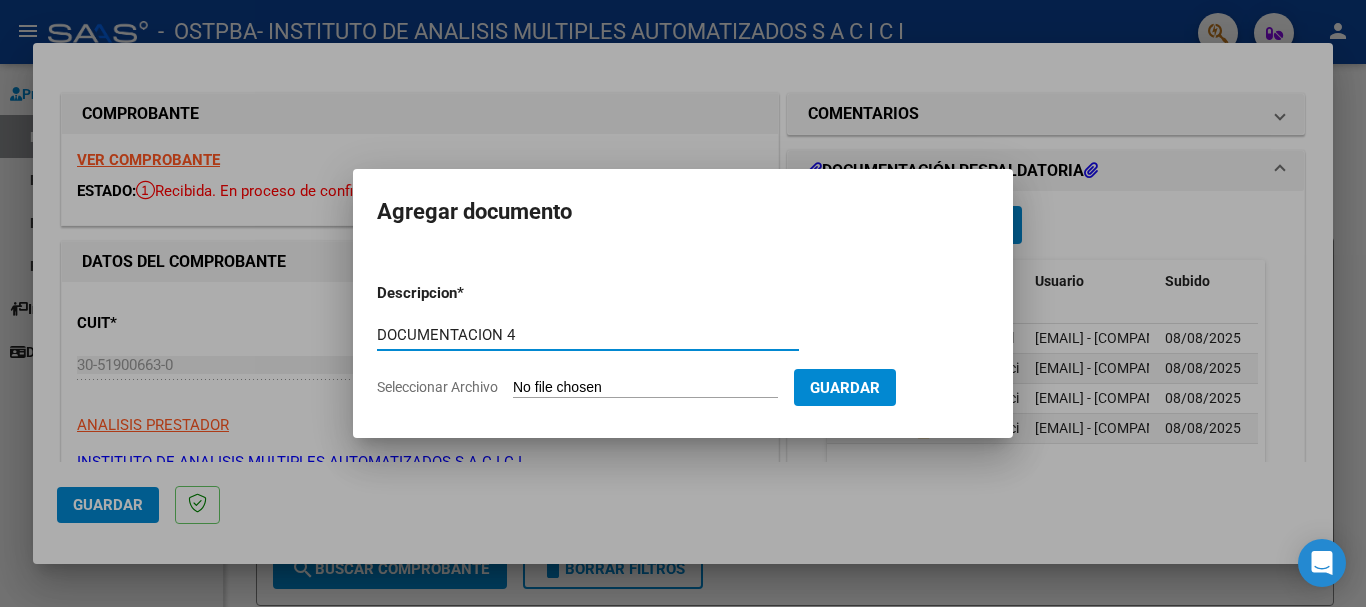 type on "DOCUMENTACION 4" 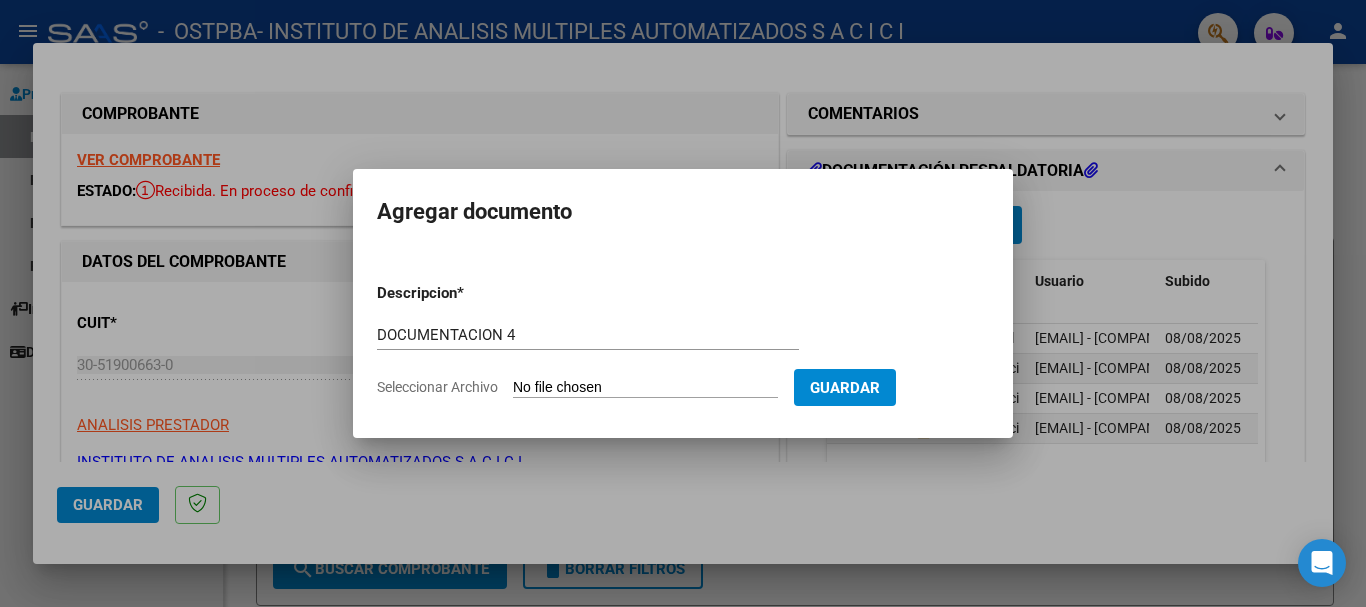 type on "C:\fakepath\[FILENAME].rar" 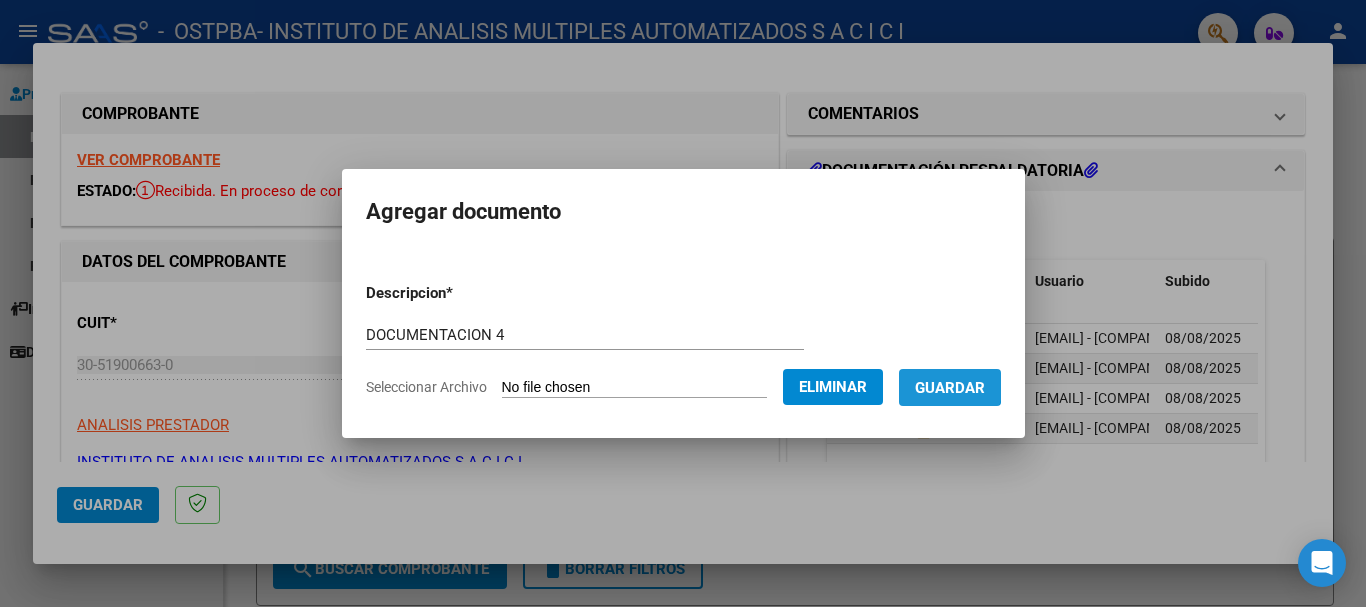 click on "Guardar" at bounding box center (950, 388) 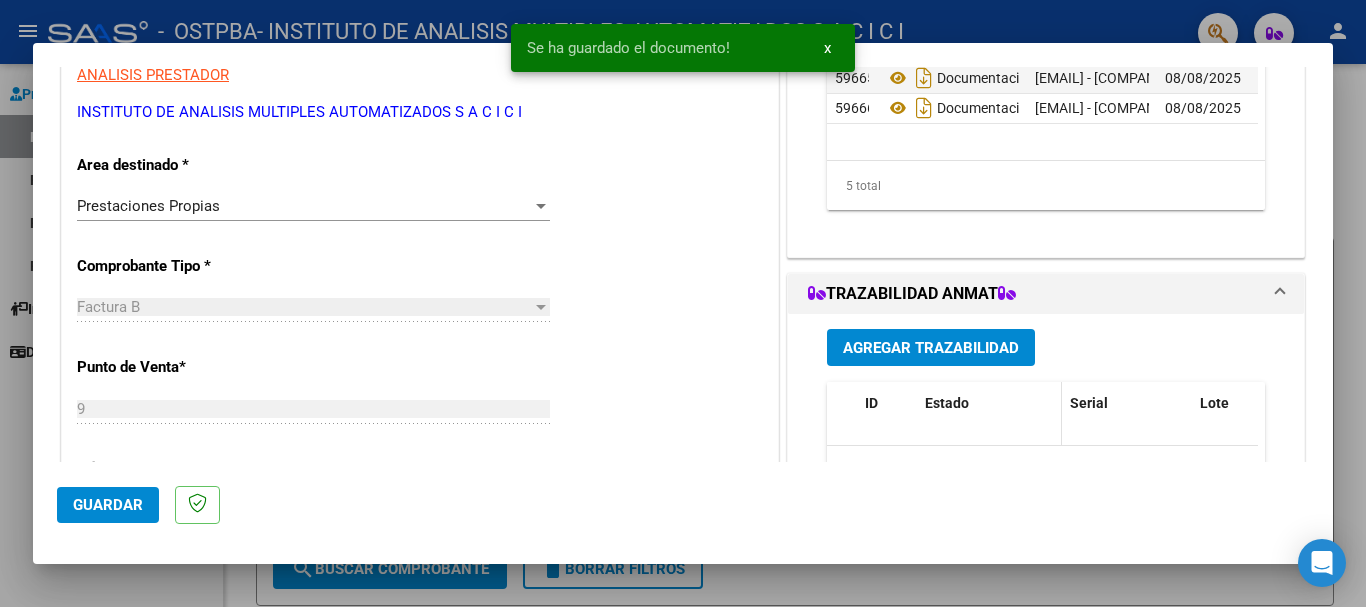 scroll, scrollTop: 400, scrollLeft: 0, axis: vertical 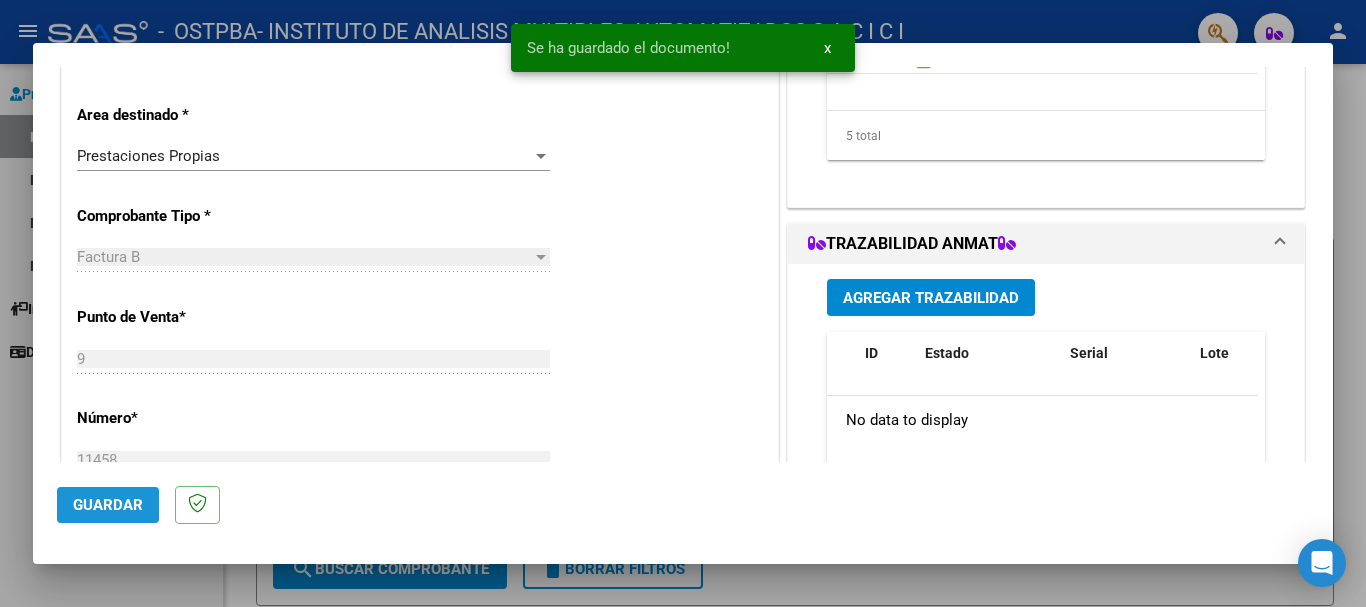 click on "Guardar" 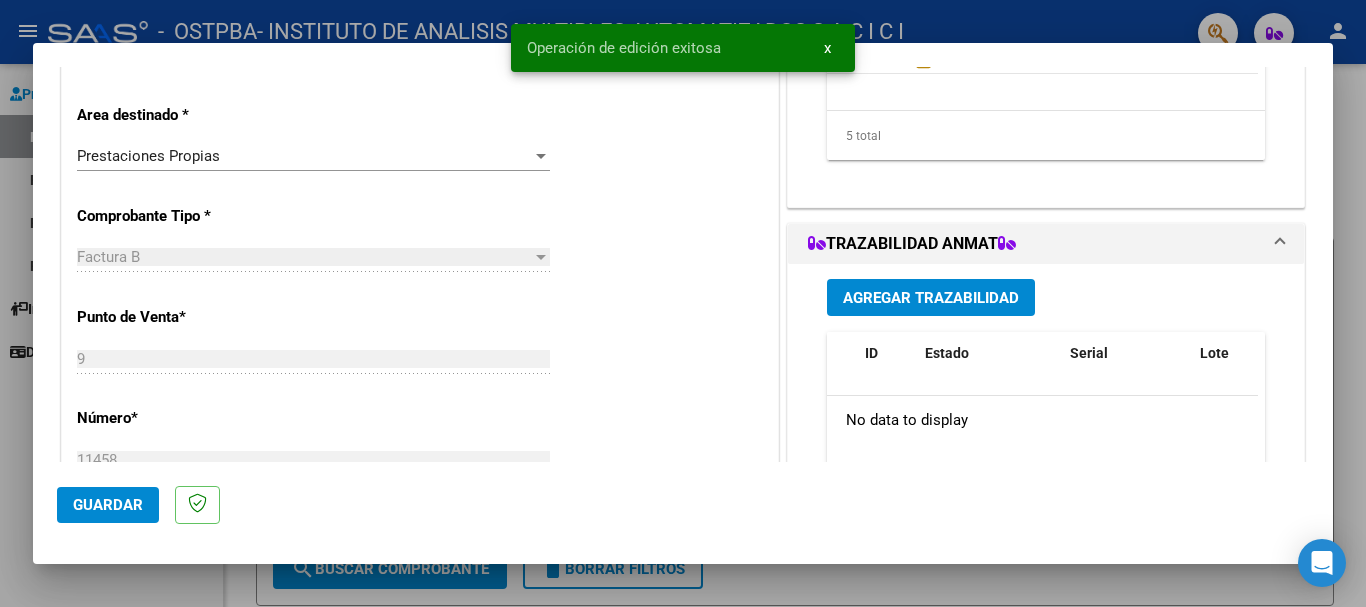 click at bounding box center [683, 303] 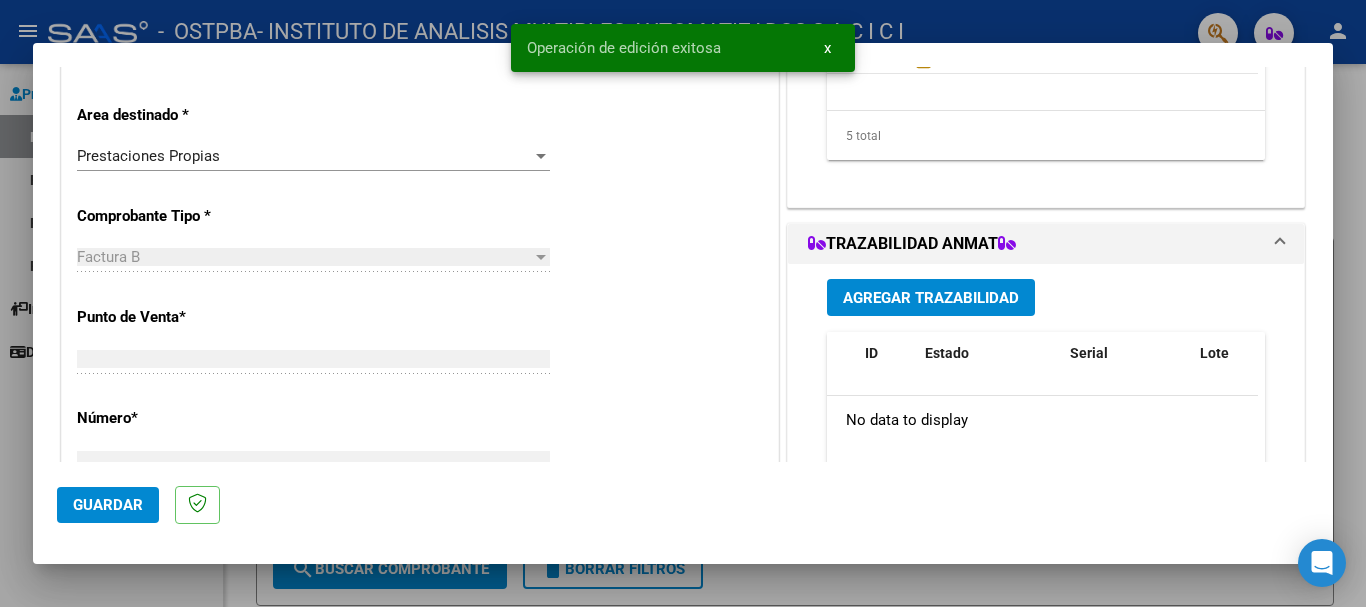 scroll, scrollTop: 388, scrollLeft: 0, axis: vertical 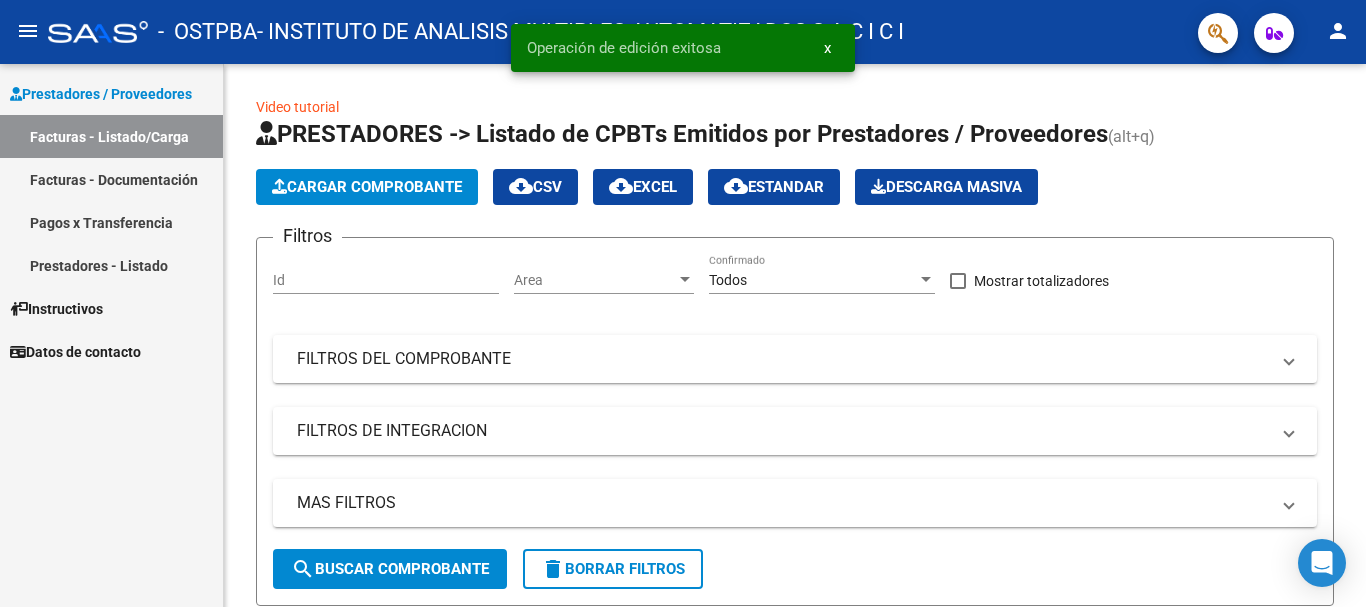 click on "Facturas - Documentación" at bounding box center (111, 179) 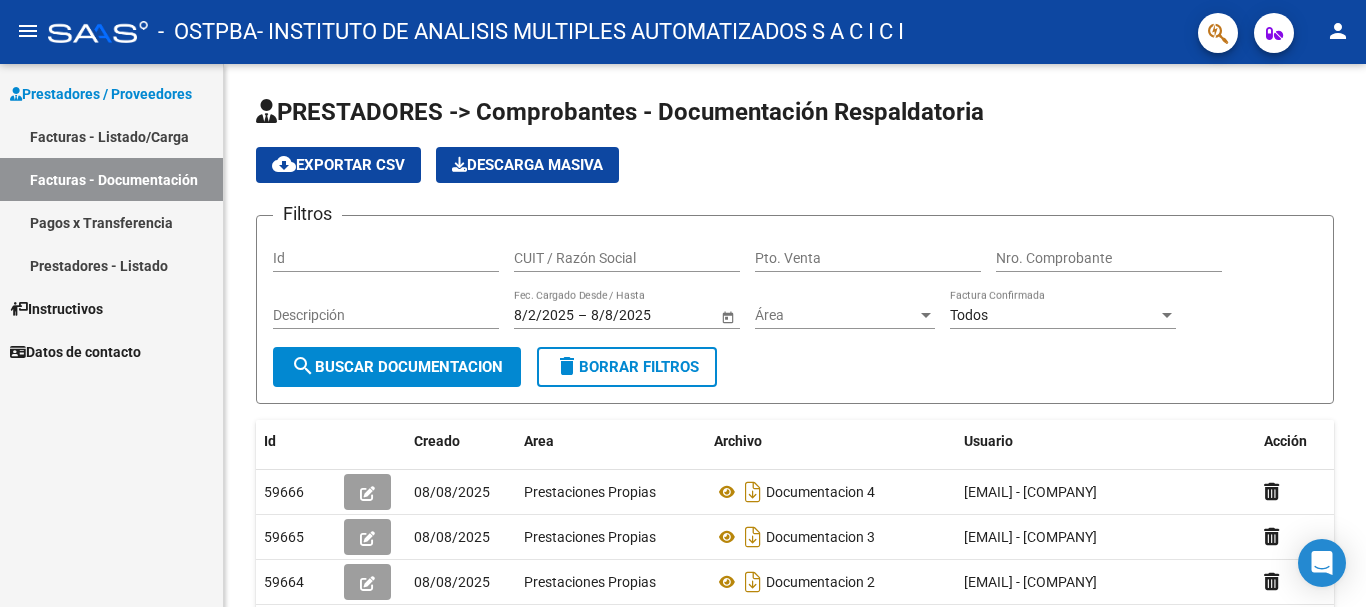 click on "Facturas - Listado/Carga" at bounding box center [111, 136] 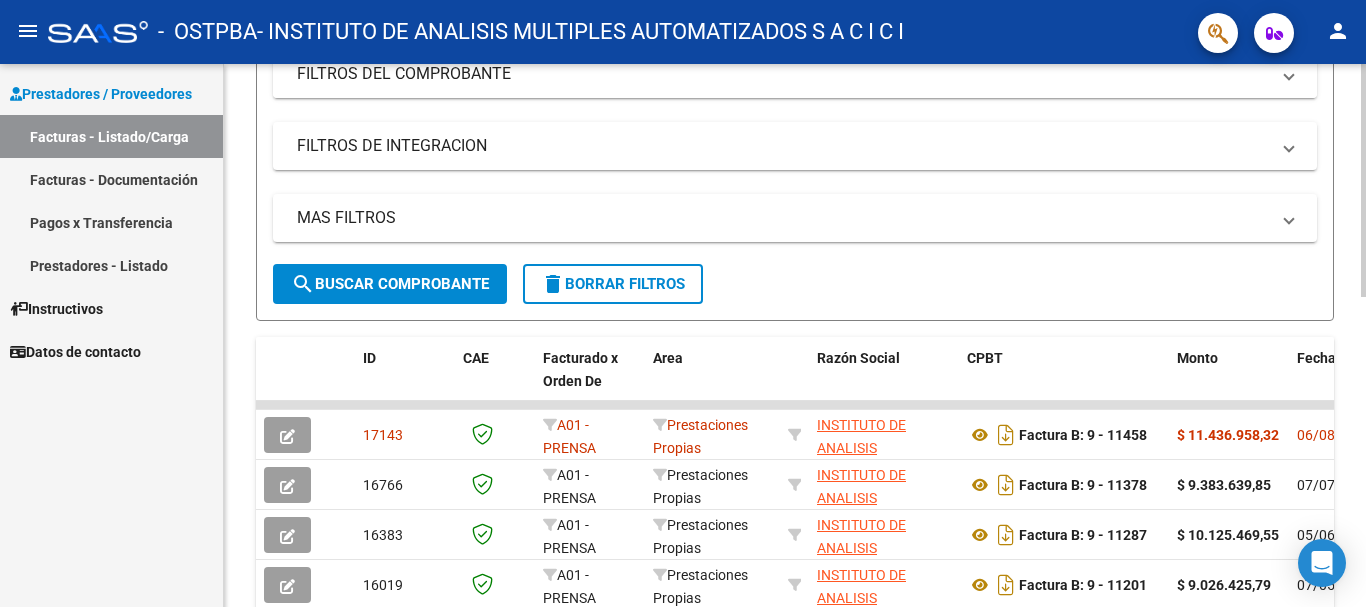 scroll, scrollTop: 299, scrollLeft: 0, axis: vertical 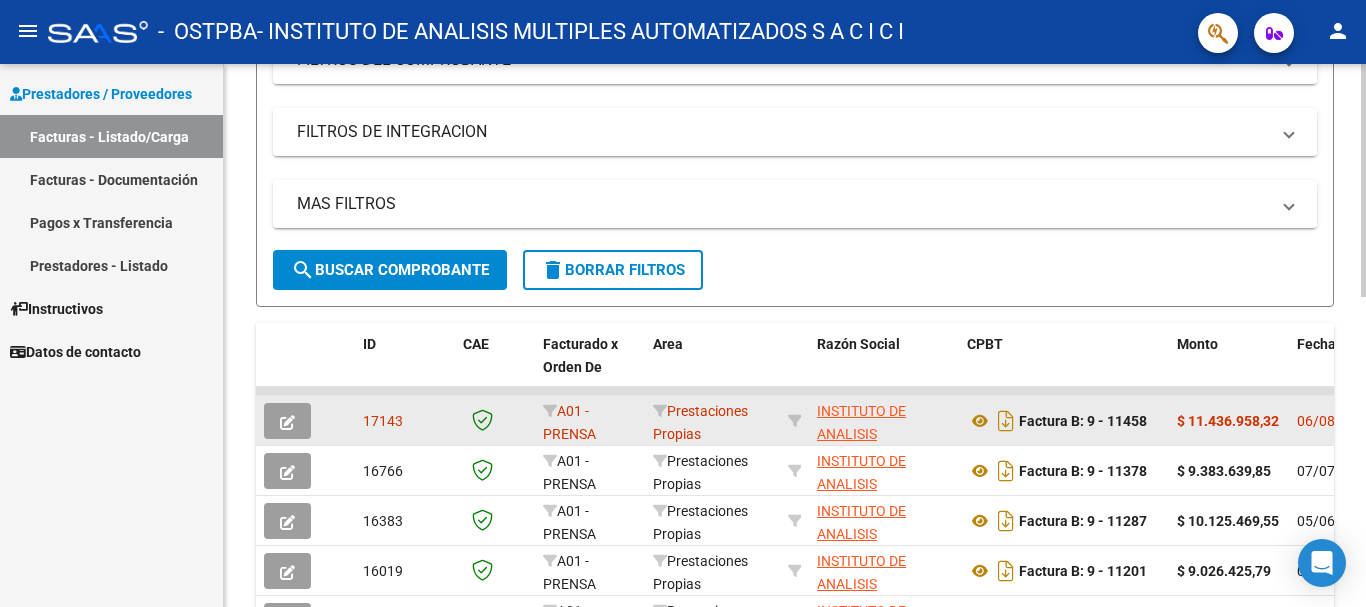 click 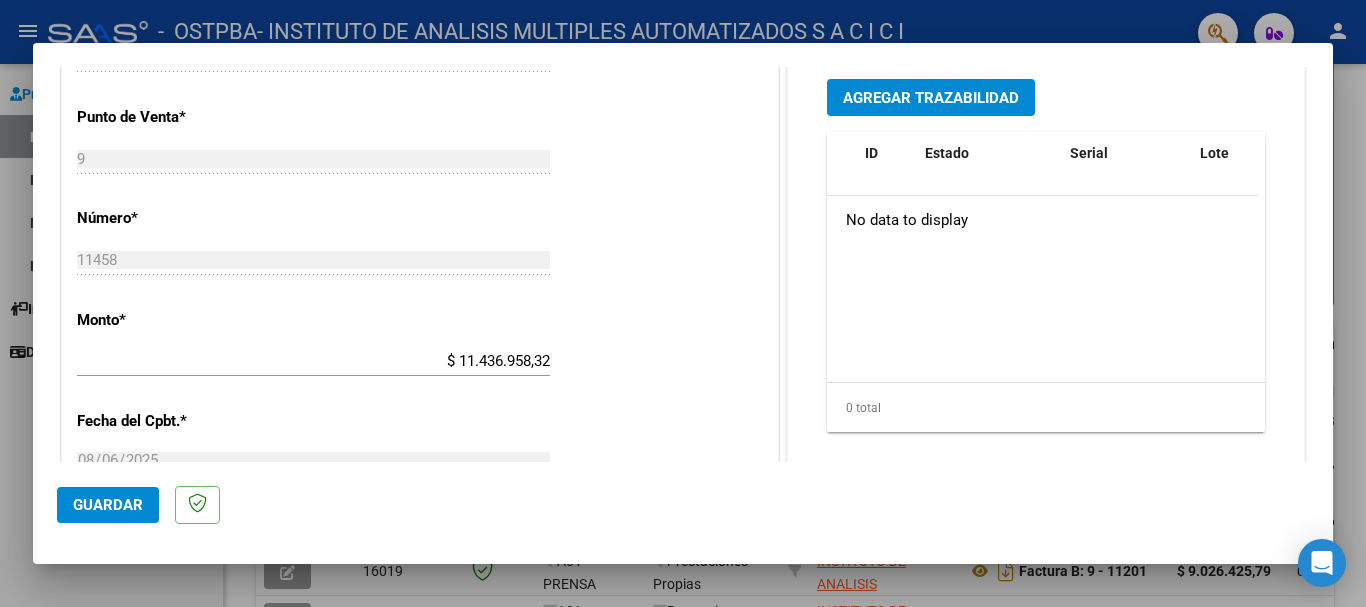 scroll, scrollTop: 1129, scrollLeft: 0, axis: vertical 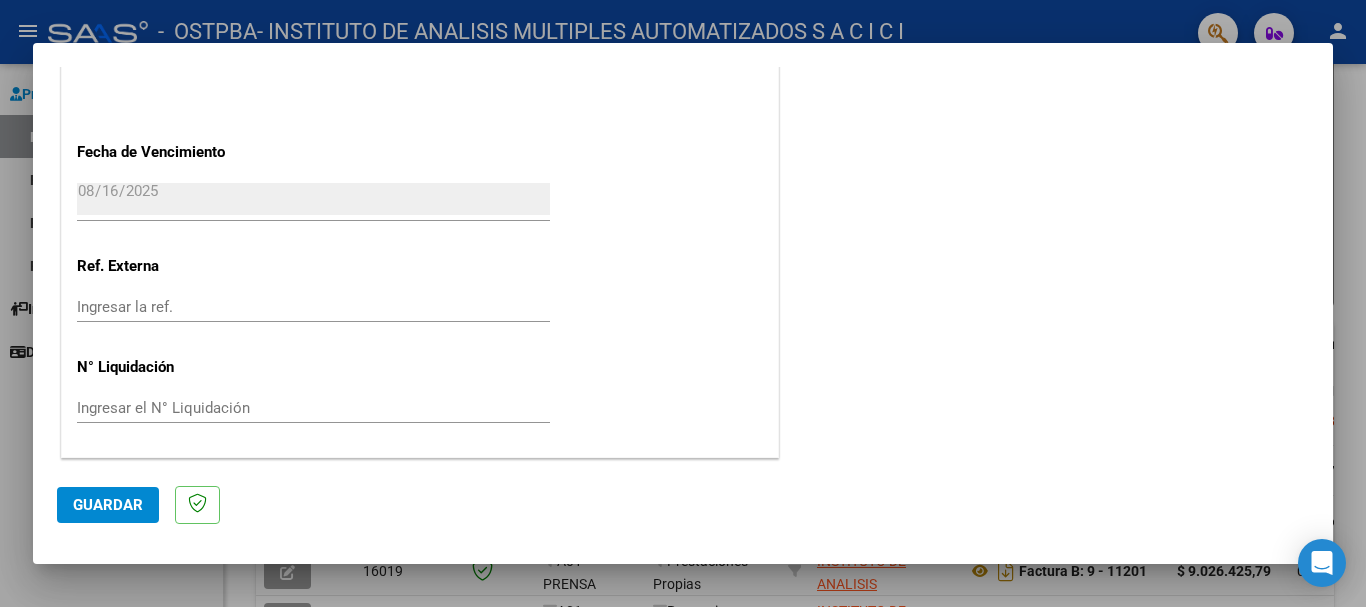click at bounding box center [683, 303] 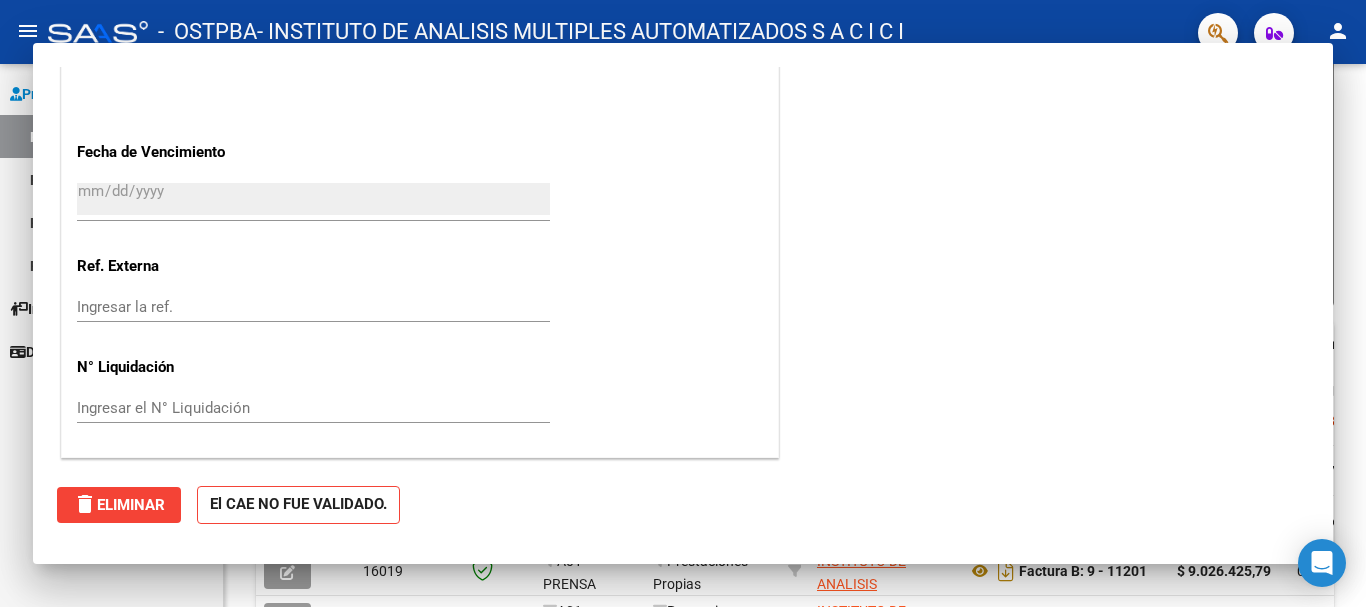 scroll, scrollTop: 0, scrollLeft: 0, axis: both 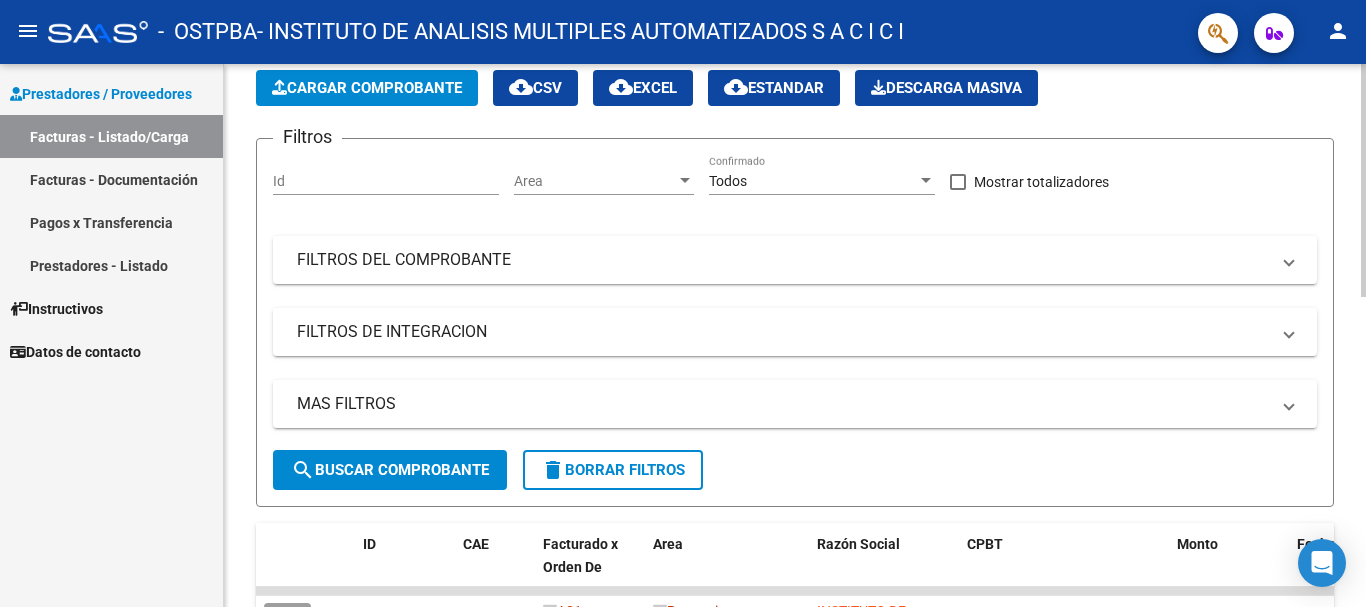 click on "Cargar Comprobante" 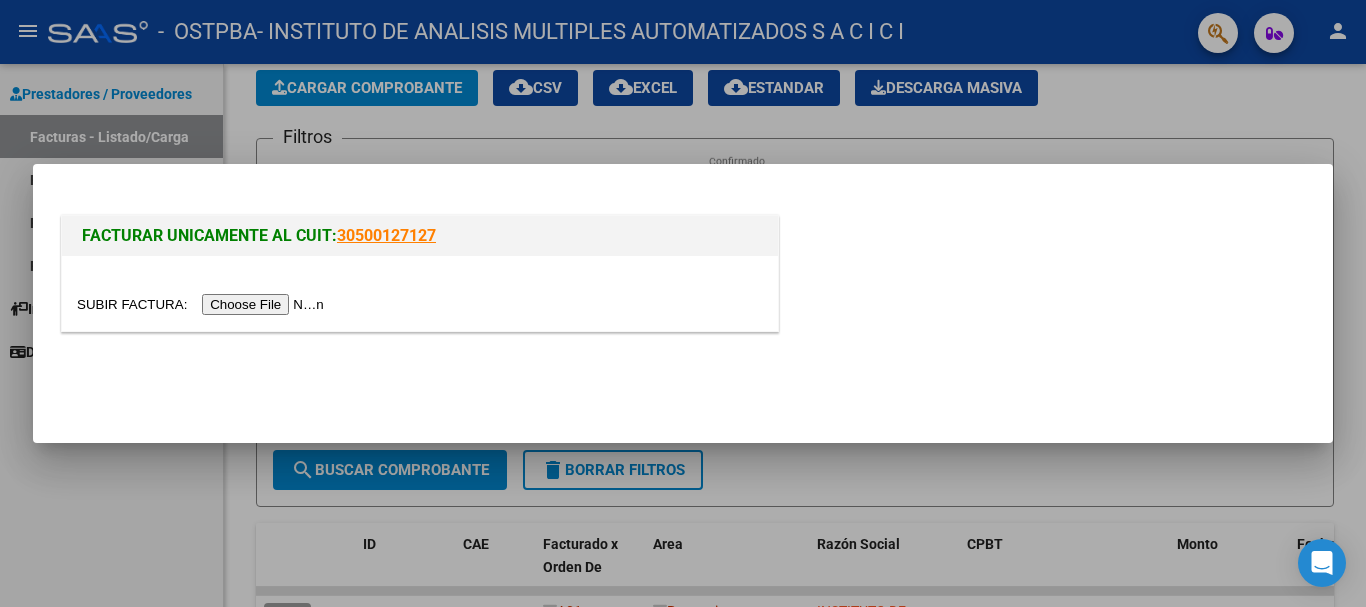 click at bounding box center [203, 304] 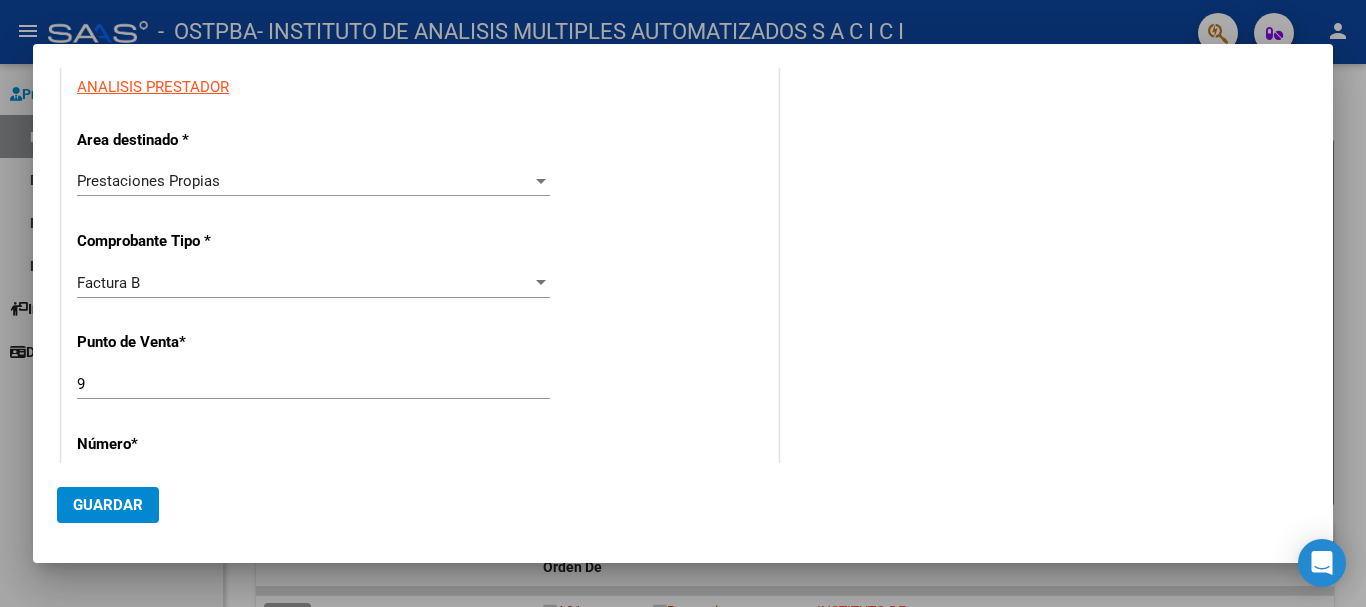 scroll, scrollTop: 400, scrollLeft: 0, axis: vertical 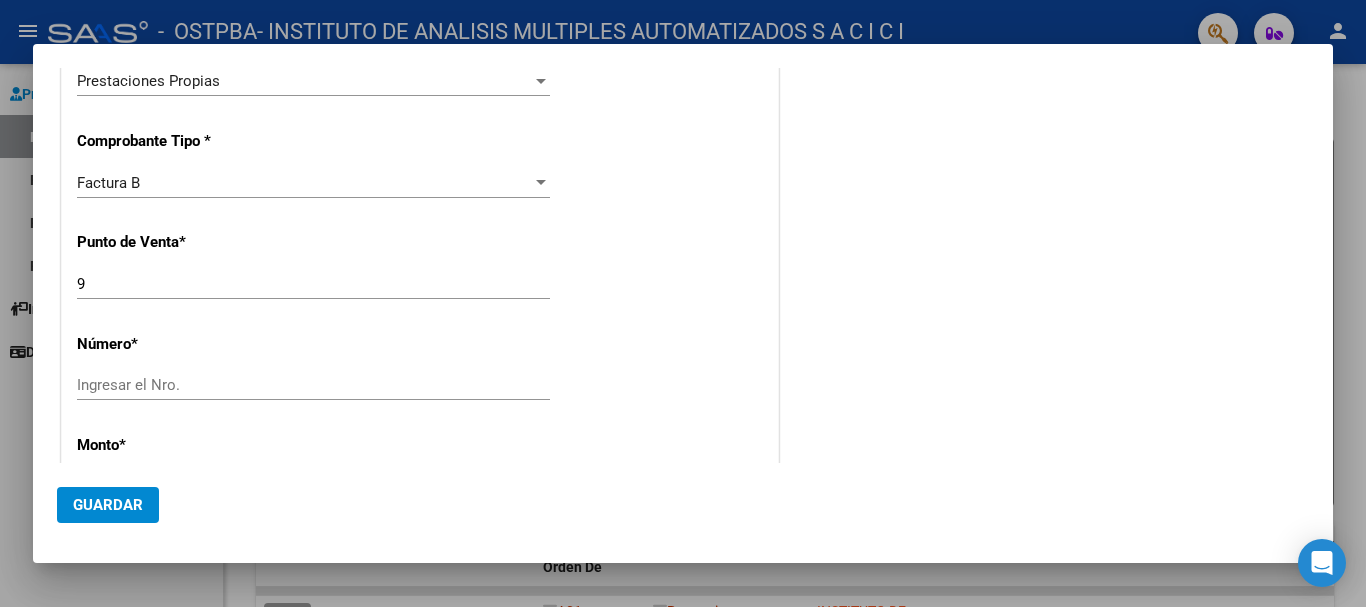 click on "Ingresar el Nro." at bounding box center [313, 385] 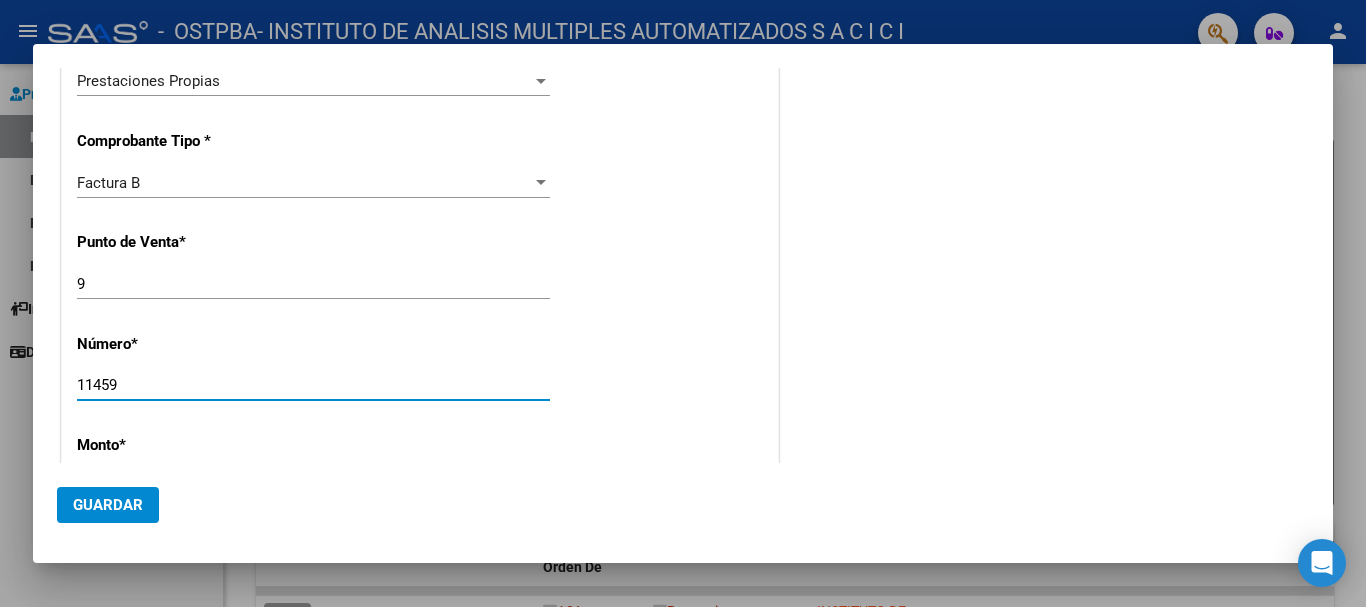 type on "11459" 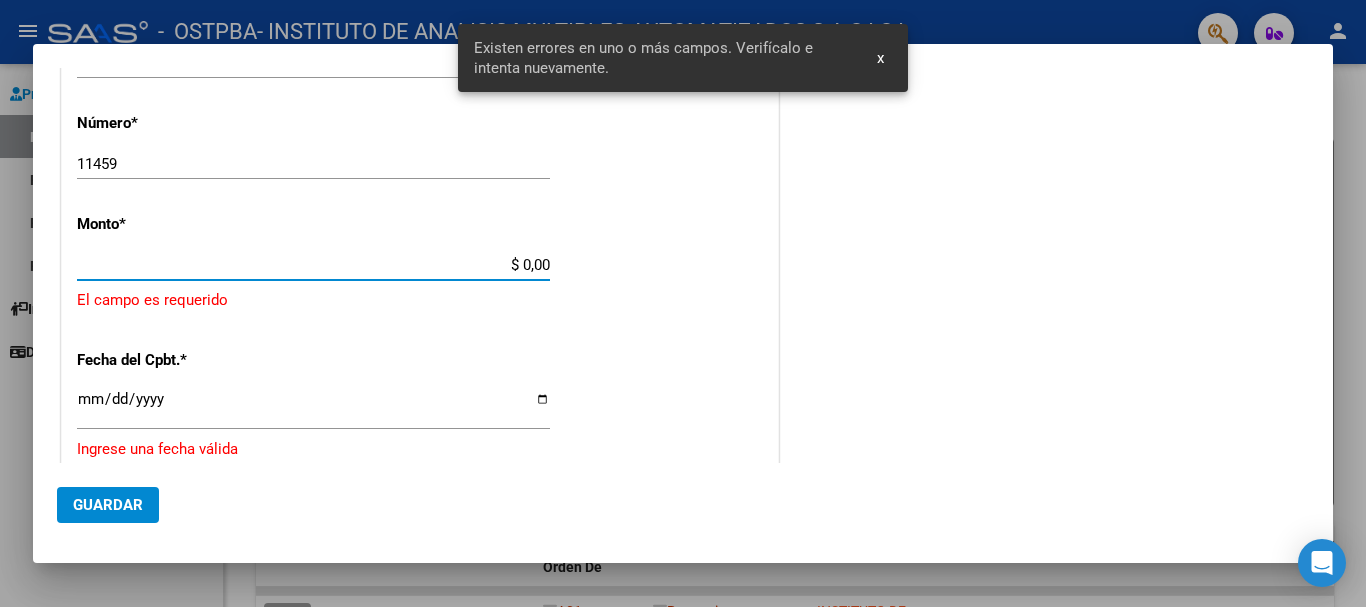 scroll, scrollTop: 612, scrollLeft: 0, axis: vertical 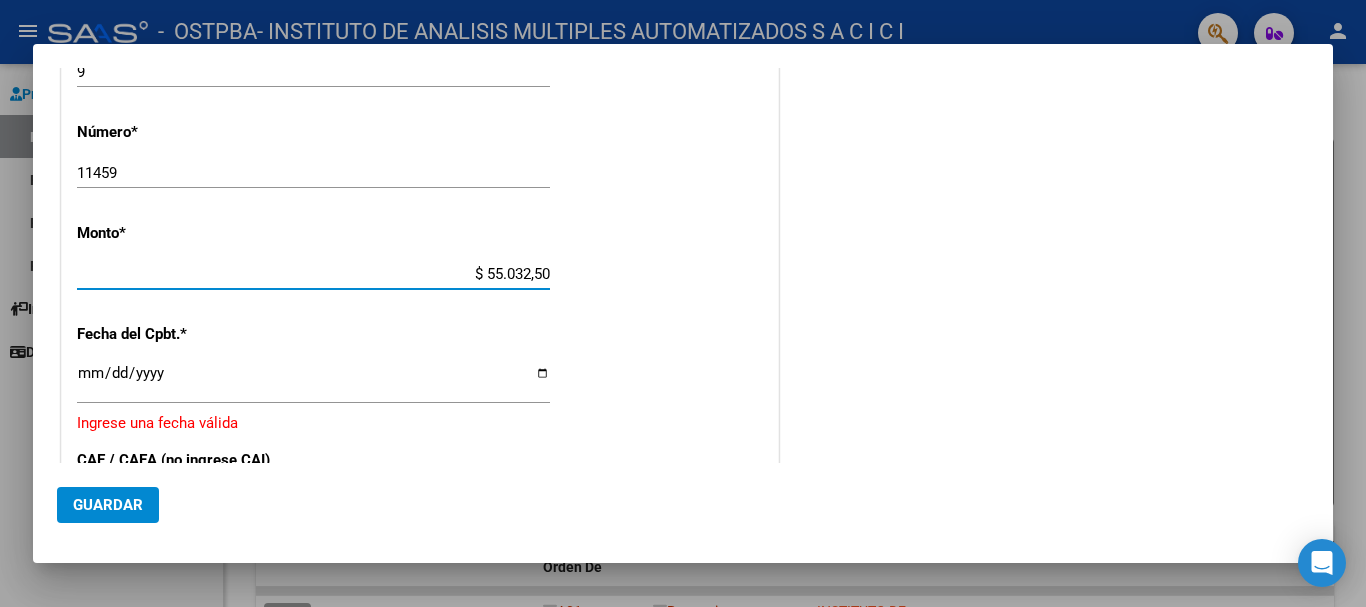 type on "$ 550.325,00" 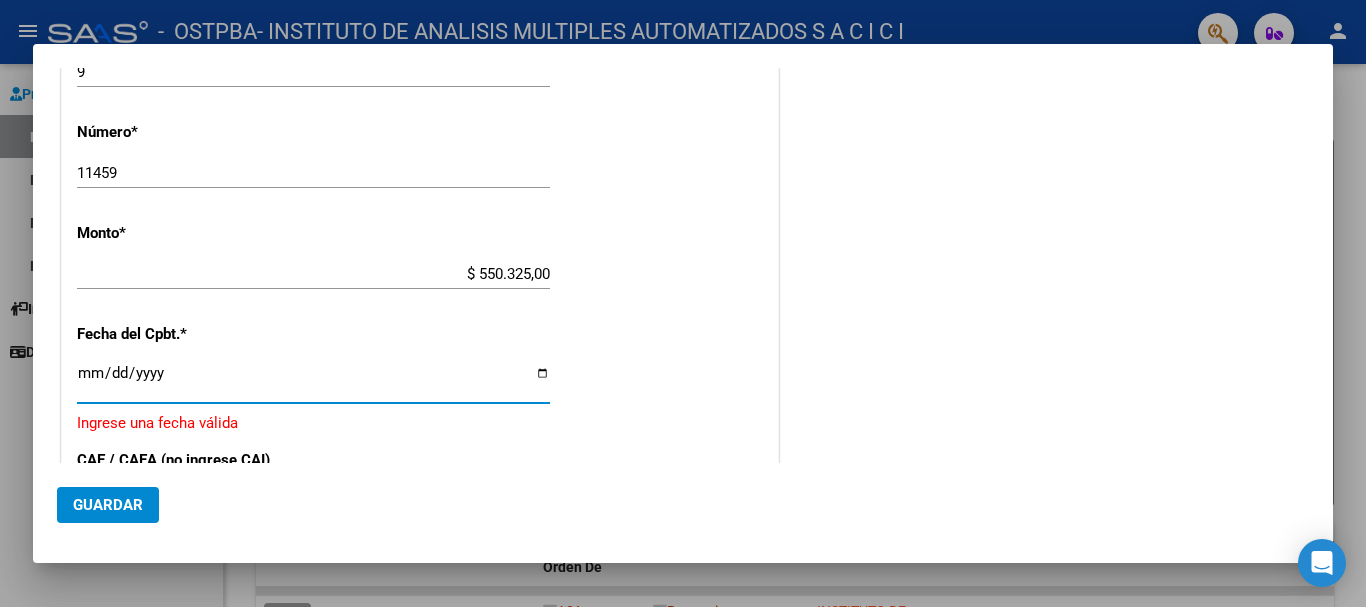 click on "Ingresar la fecha" at bounding box center [313, 381] 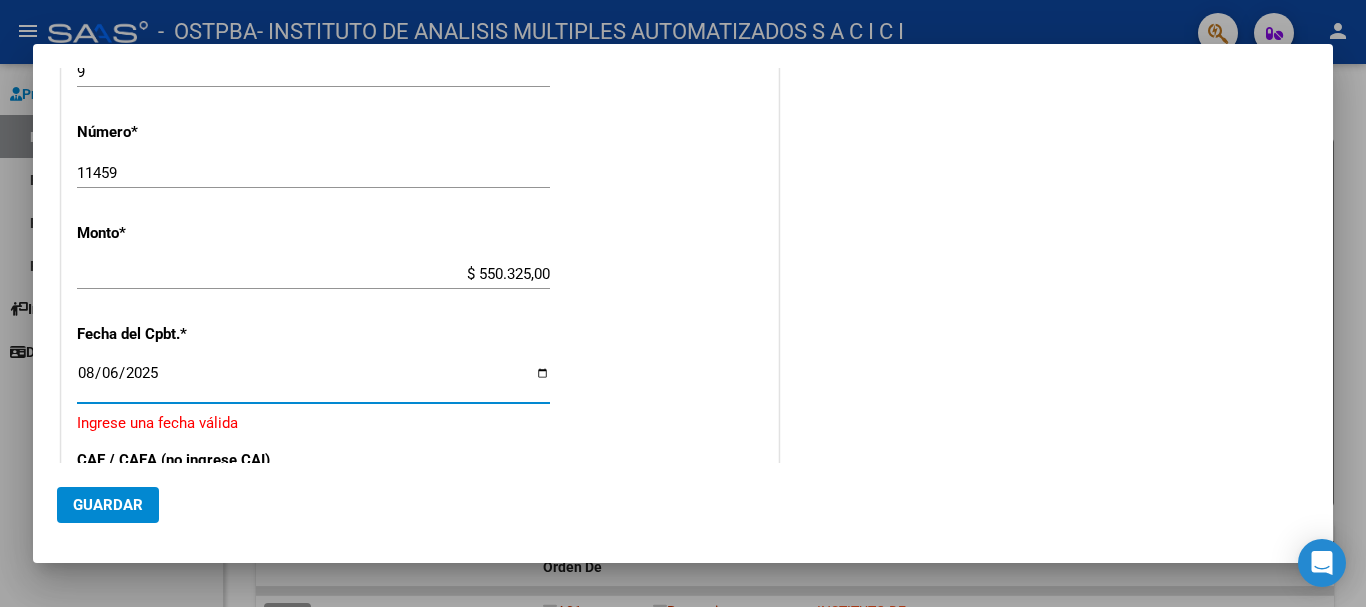 type on "2025-08-06" 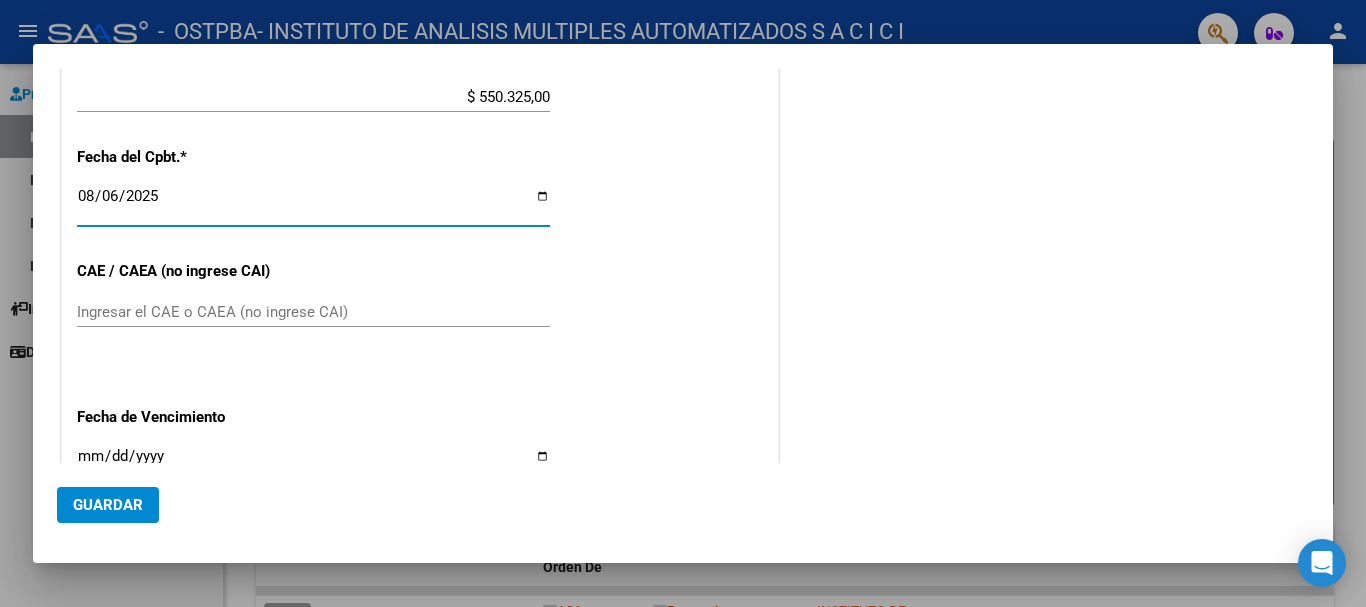 scroll, scrollTop: 812, scrollLeft: 0, axis: vertical 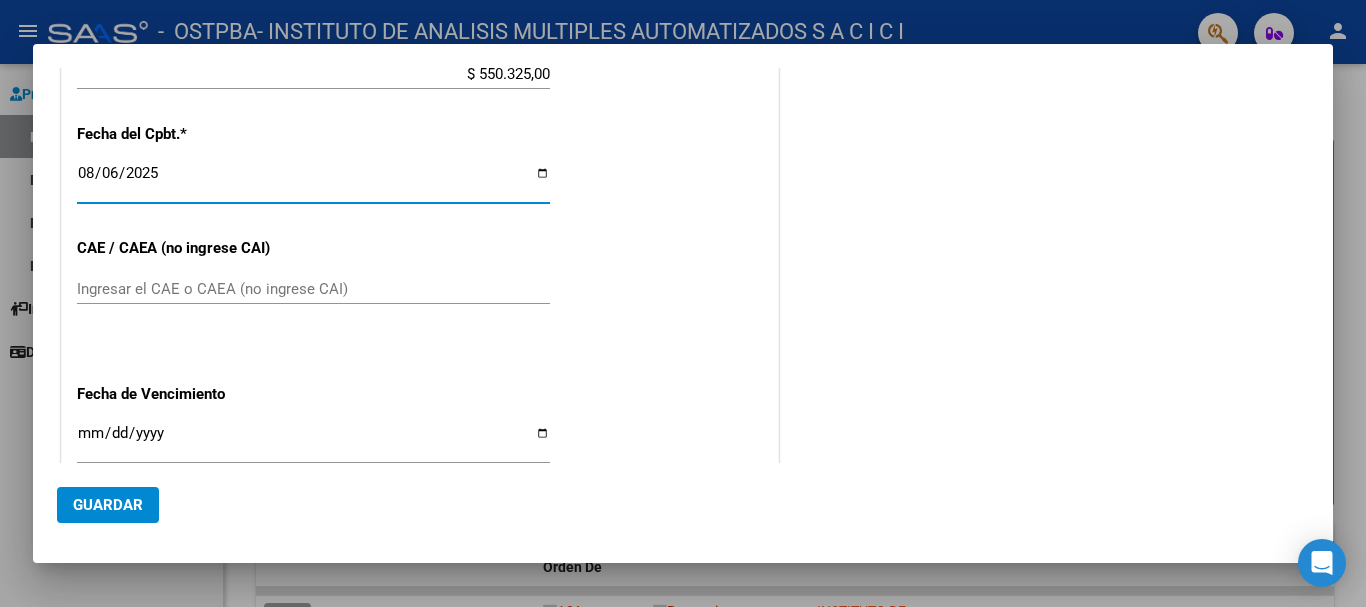 click on "Ingresar el CAE o CAEA (no ingrese CAI)" at bounding box center [313, 289] 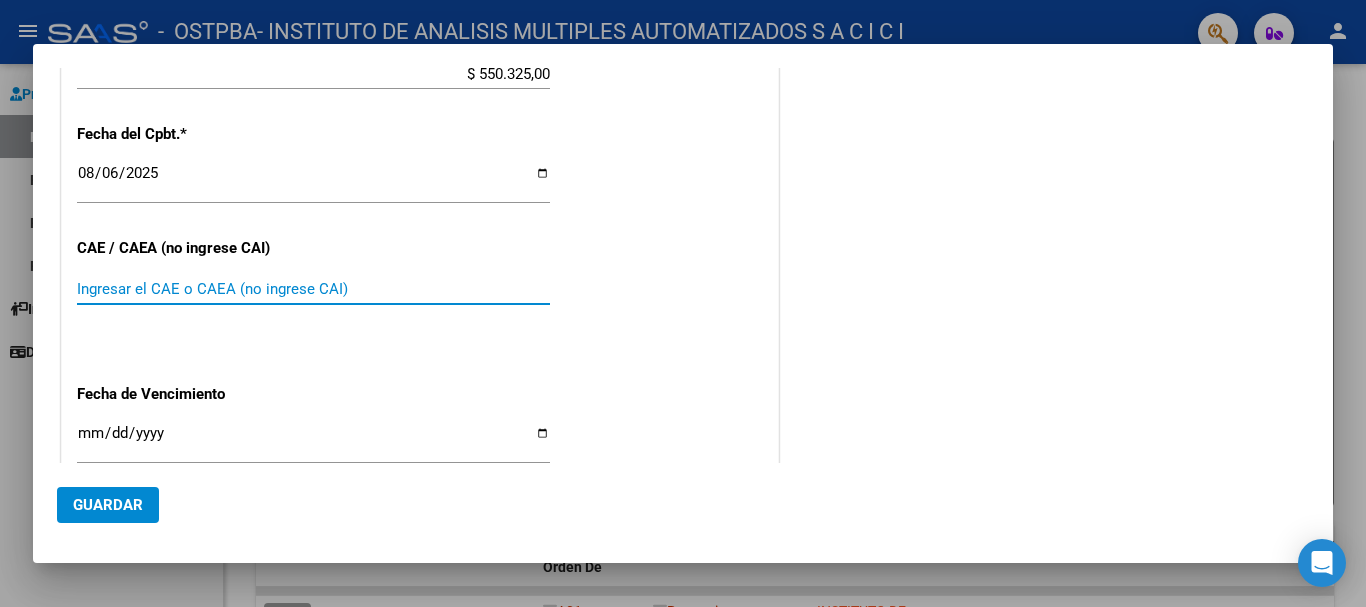 paste on "75320210893522" 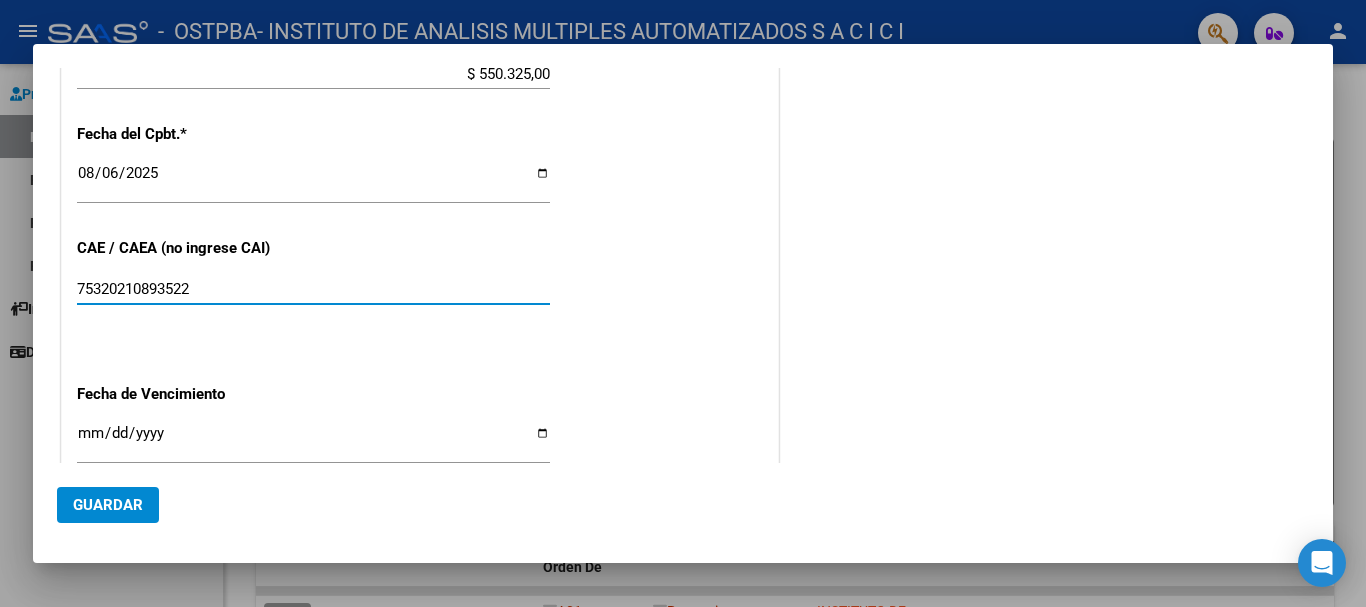 type on "75320210893522" 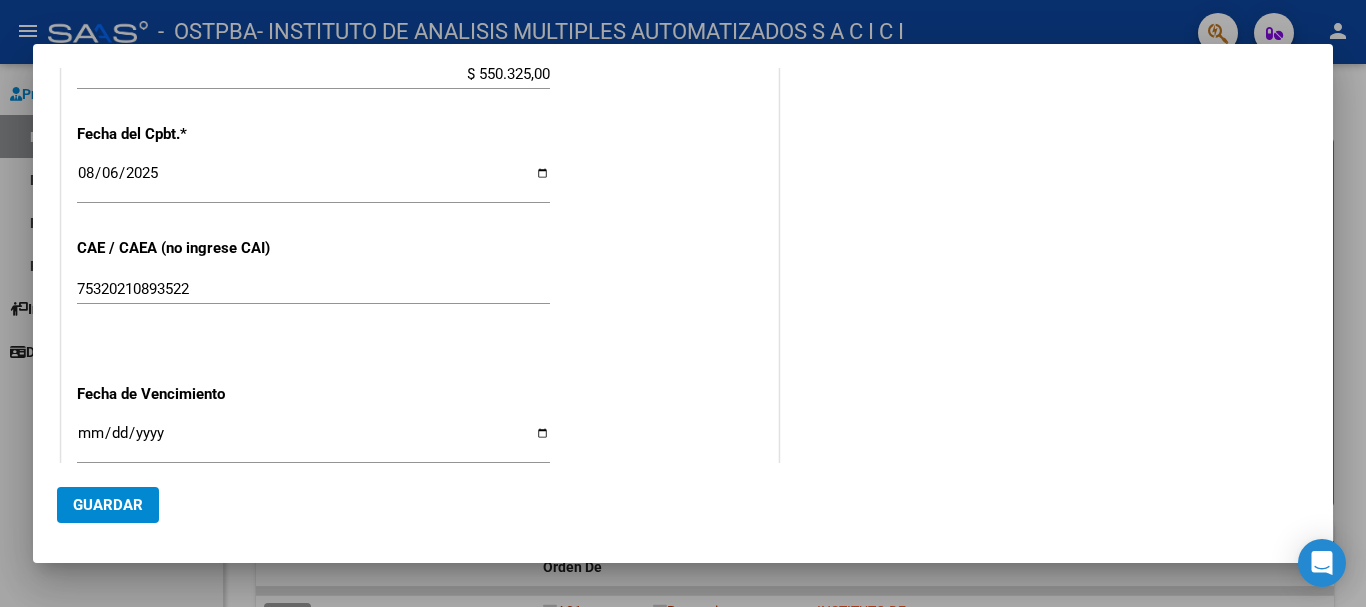 click on "CUIT  *   [CUIT] Ingresar CUIT  ANALISIS PRESTADOR  Area destinado * Prestaciones Propias Seleccionar Area  Comprobante Tipo * Factura B Seleccionar Tipo Punto de Venta  *   9 Ingresar el Nro.  Número  *   11459 Ingresar el Nro.  Monto  *   $ 550.325,00 Ingresar el monto  Fecha del Cpbt.  *   2025-08-06 Ingresar la fecha  CAE / CAEA (no ingrese CAI)    75320210893522 Ingresar el CAE o CAEA (no ingrese CAI)  Fecha de Vencimiento    Ingresar la fecha  Ref. Externa    Ingresar la ref.  N° Liquidación    Ingresar el N° Liquidación" at bounding box center (420, 66) 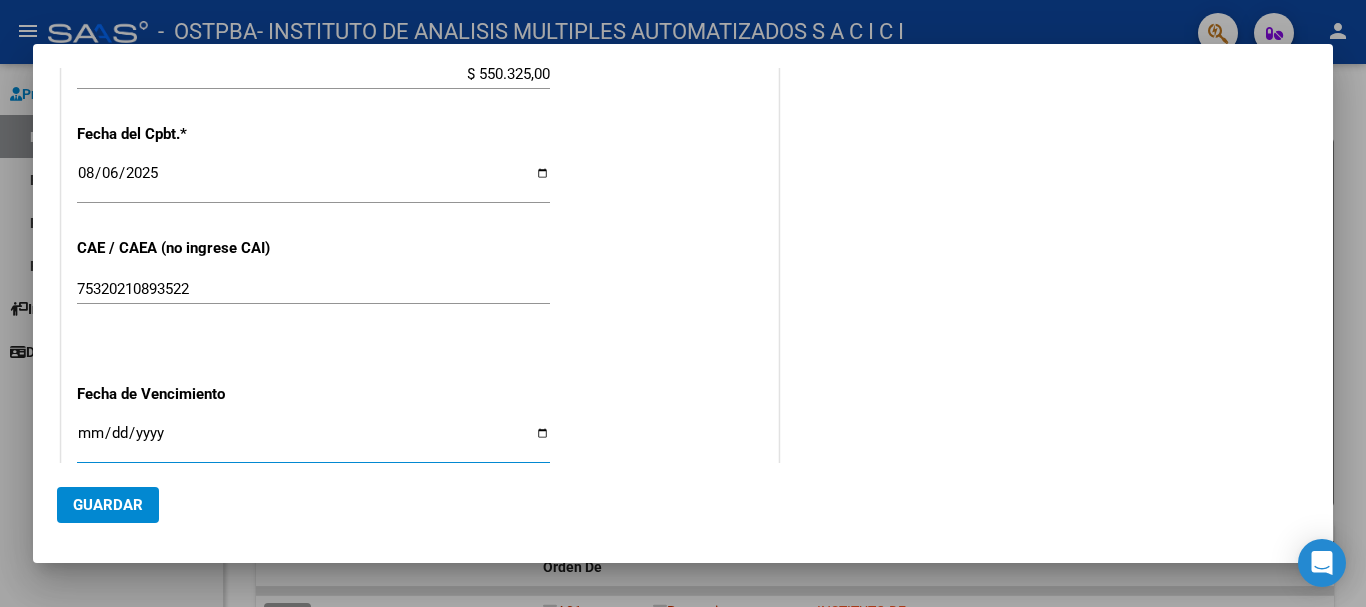 click on "Ingresar la fecha" at bounding box center (313, 441) 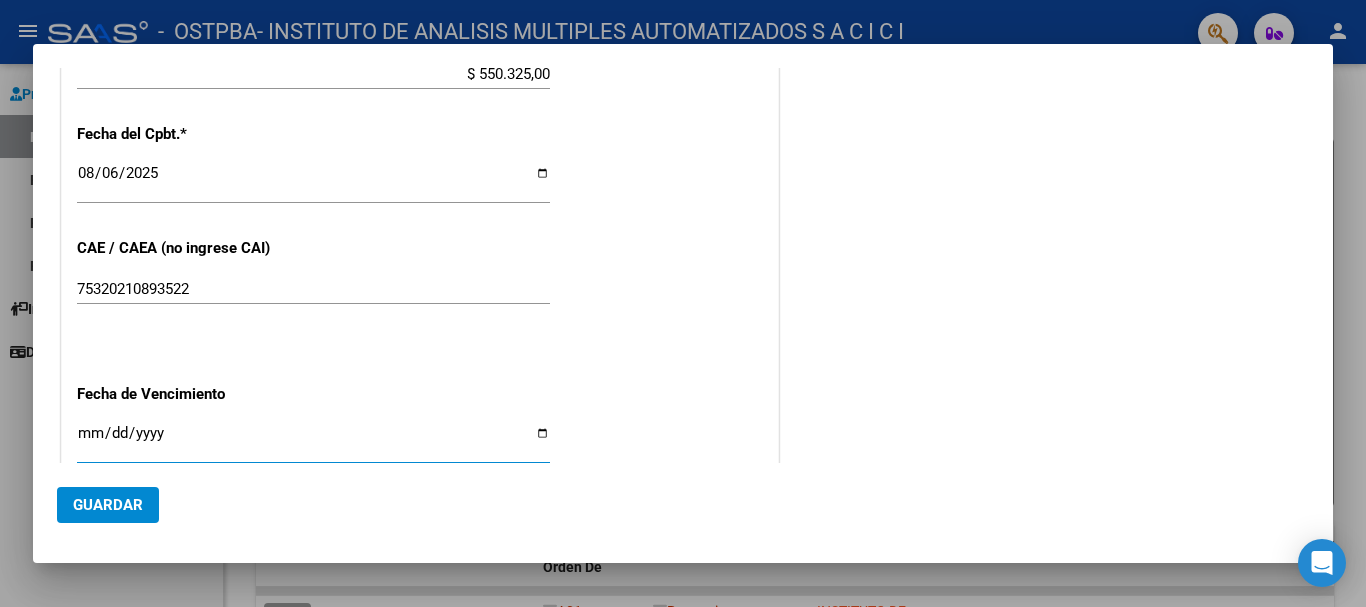 click on "CUIT  *   [CUIT] Ingresar CUIT  ANALISIS PRESTADOR  Area destinado * Prestaciones Propias Seleccionar Area  Comprobante Tipo * Factura B Seleccionar Tipo Punto de Venta  *   9 Ingresar el Nro.  Número  *   11459 Ingresar el Nro.  Monto  *   $ 550.325,00 Ingresar el monto  Fecha del Cpbt.  *   2025-08-06 Ingresar la fecha  CAE / CAEA (no ingrese CAI)    75320210893522 Ingresar el CAE o CAEA (no ingrese CAI)  Fecha de Vencimiento    Ingresar la fecha  Ref. Externa    Ingresar la ref.  N° Liquidación    Ingresar el N° Liquidación" at bounding box center [420, 66] 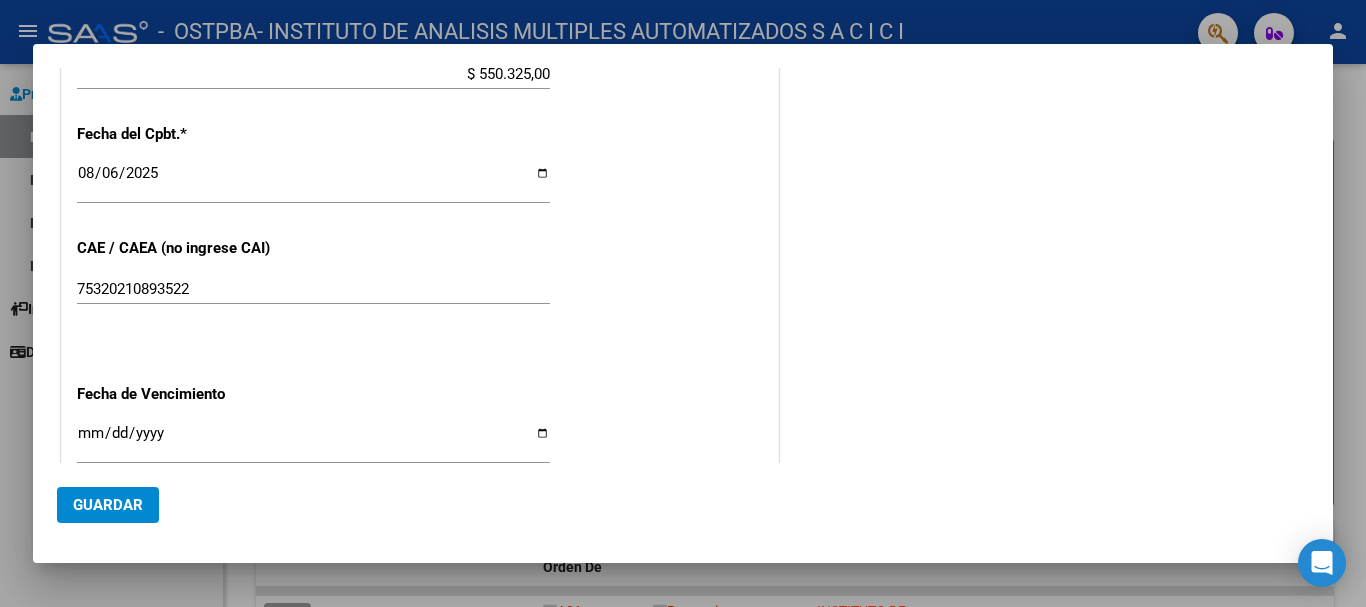 click on "Guardar" 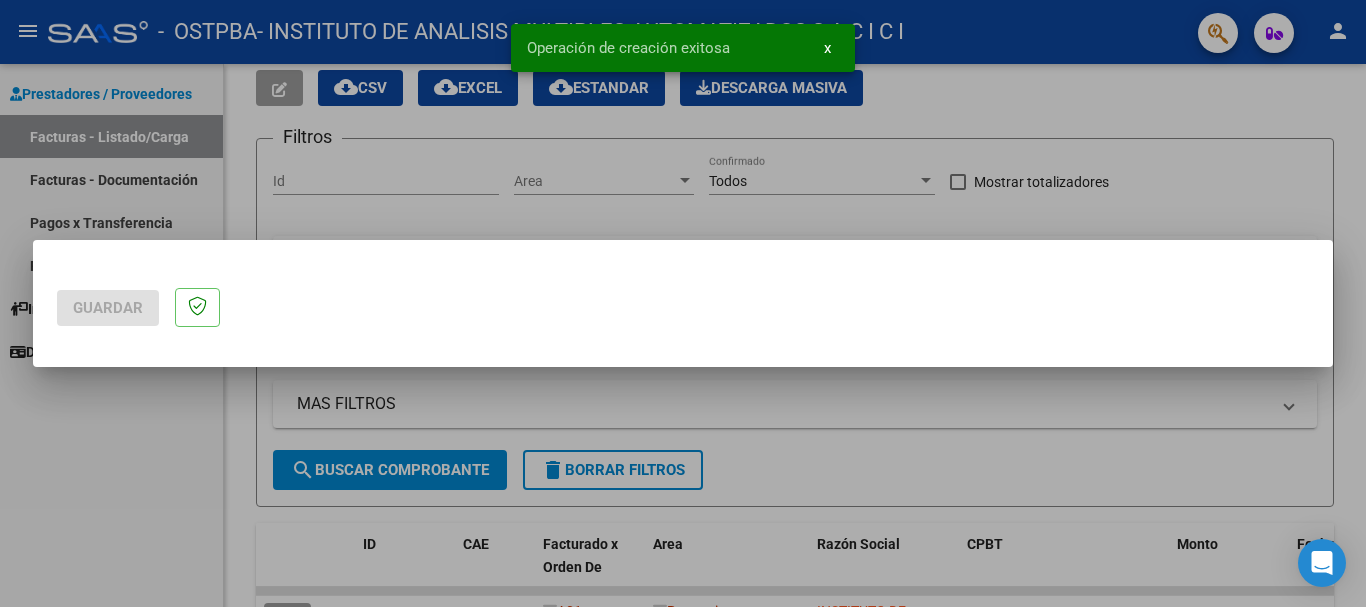 scroll, scrollTop: 0, scrollLeft: 0, axis: both 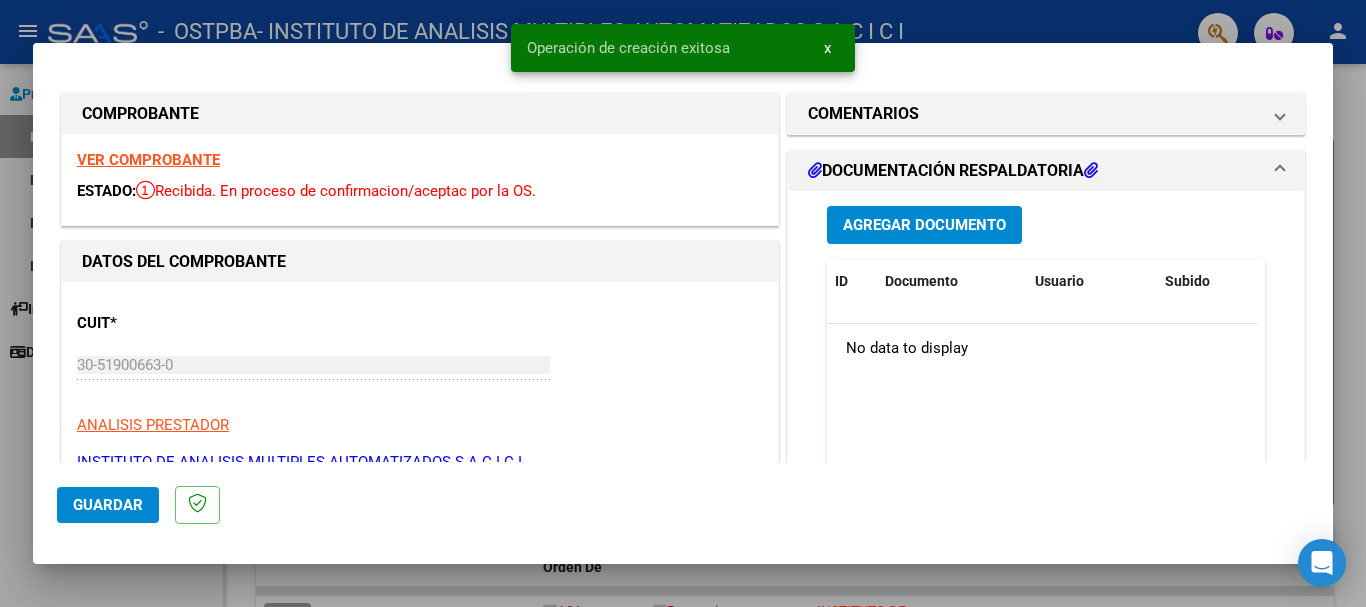 click on "Agregar Documento" at bounding box center (924, 224) 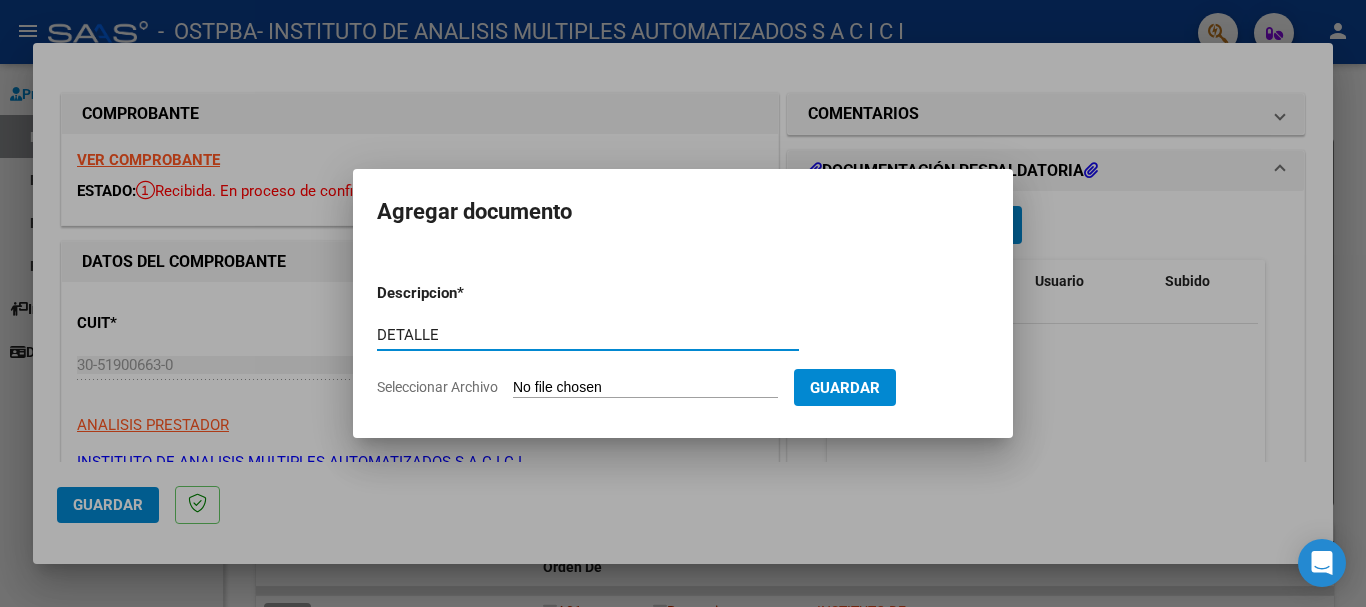 type on "DETALLE" 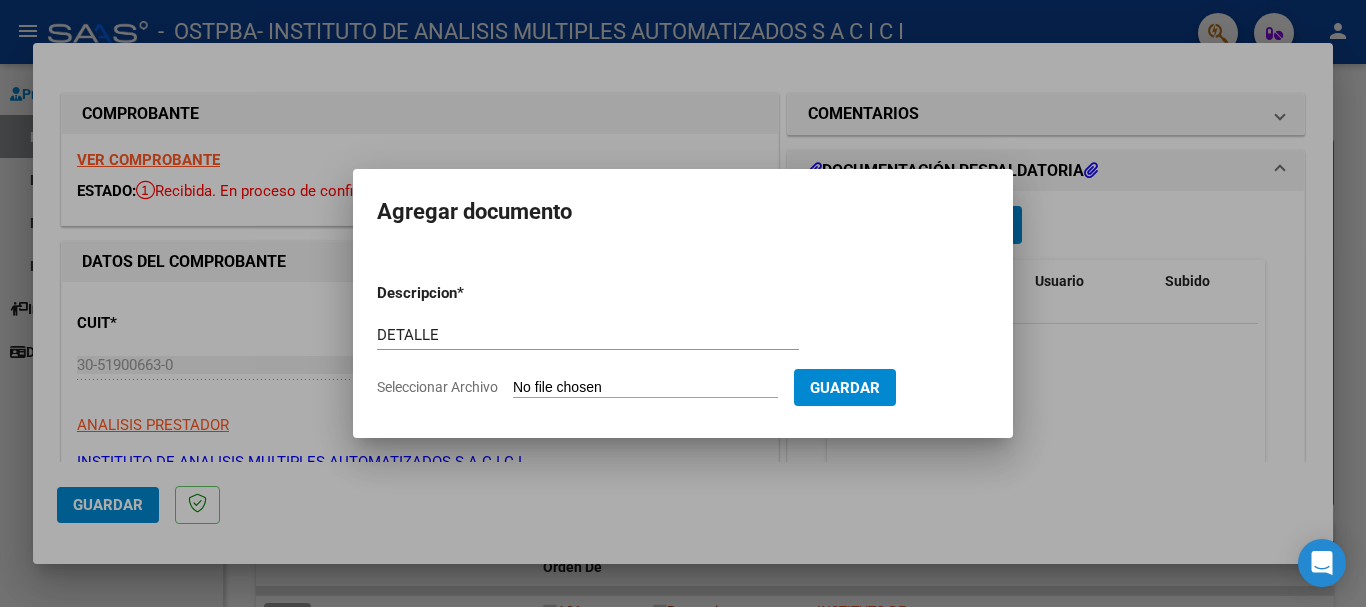 type on "C:\fakepath\[FILENAME].xlsx" 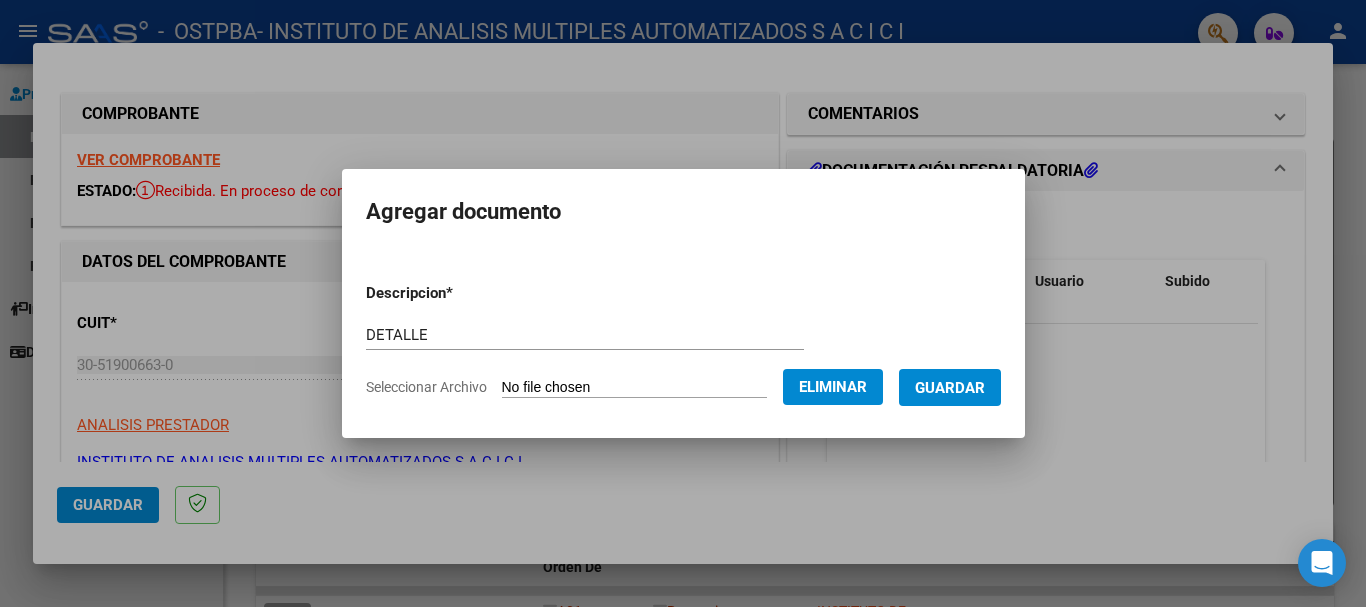 click on "Guardar" at bounding box center [950, 387] 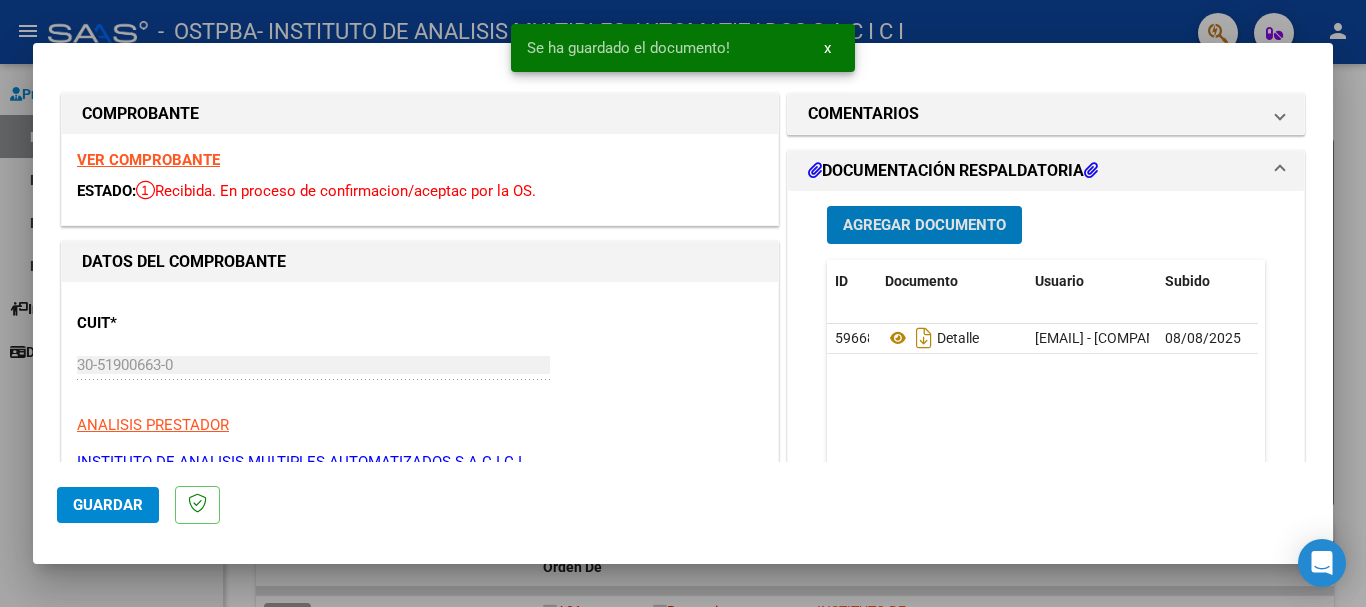 click on "Agregar Documento" at bounding box center (924, 226) 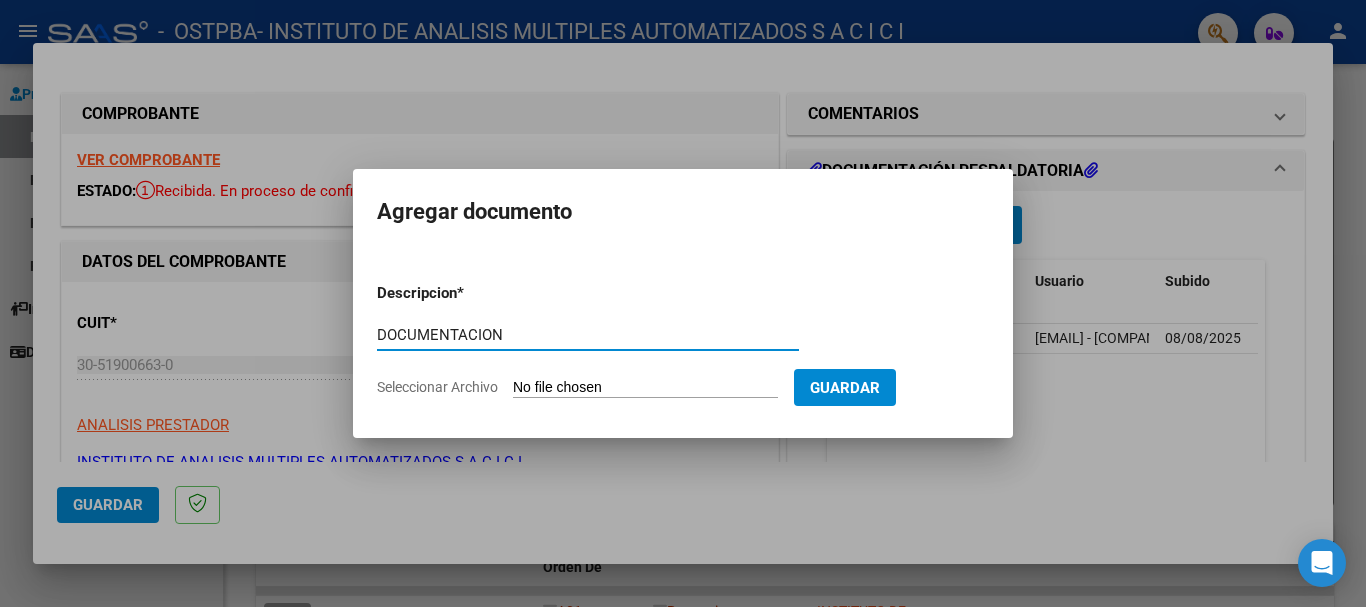 type on "DOCUMENTACION" 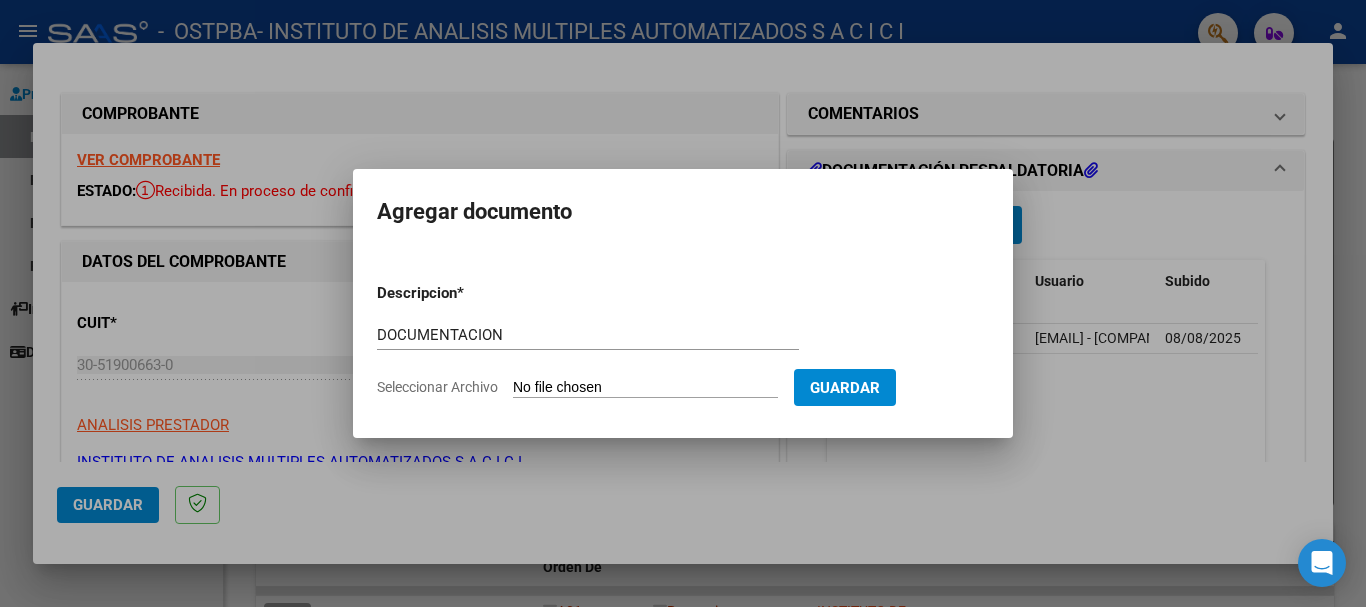 click on "Descripcion  *   DOCUMENTACION Escriba aquí una descripcion  Seleccionar Archivo Guardar" at bounding box center [683, 340] 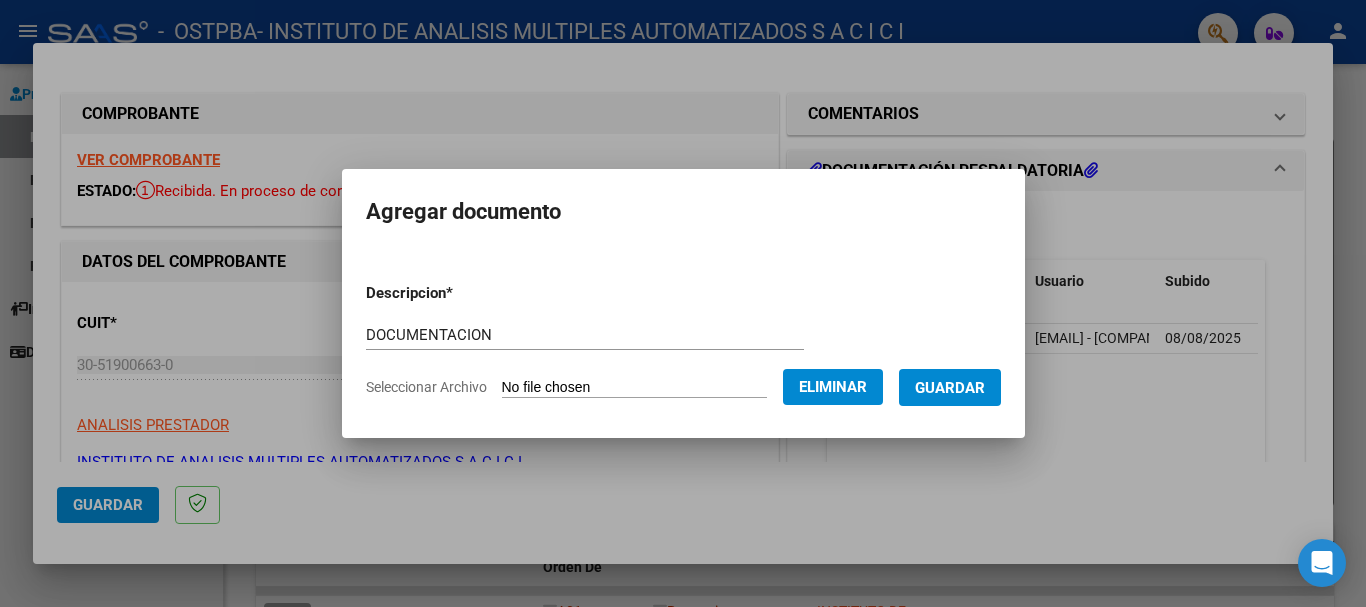click on "Descripcion  *   DOCUMENTACION Escriba aquí una descripcion  Seleccionar Archivo Eliminar Guardar" at bounding box center (683, 340) 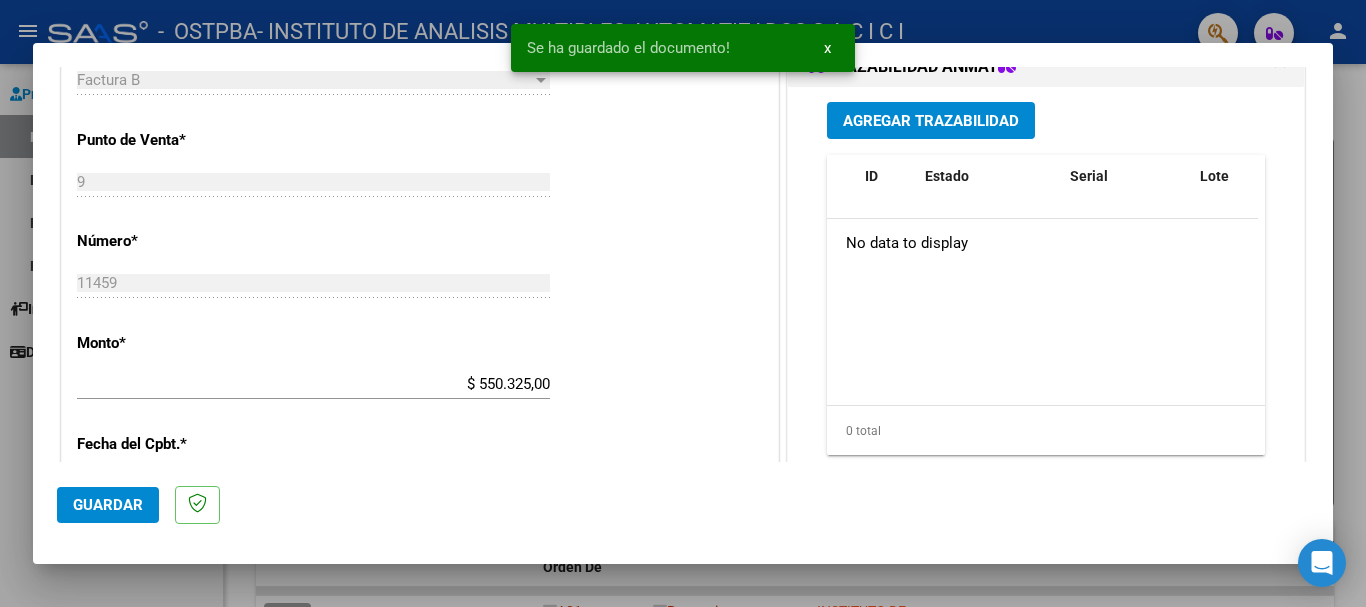 scroll, scrollTop: 600, scrollLeft: 0, axis: vertical 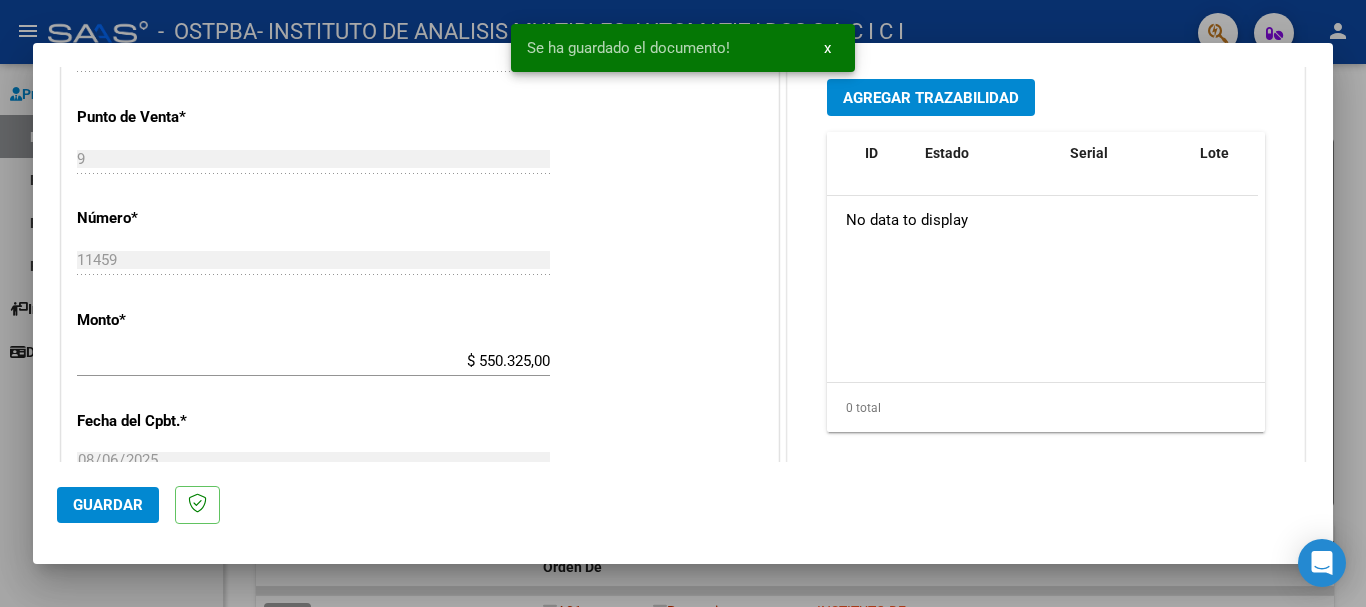 click on "Guardar" 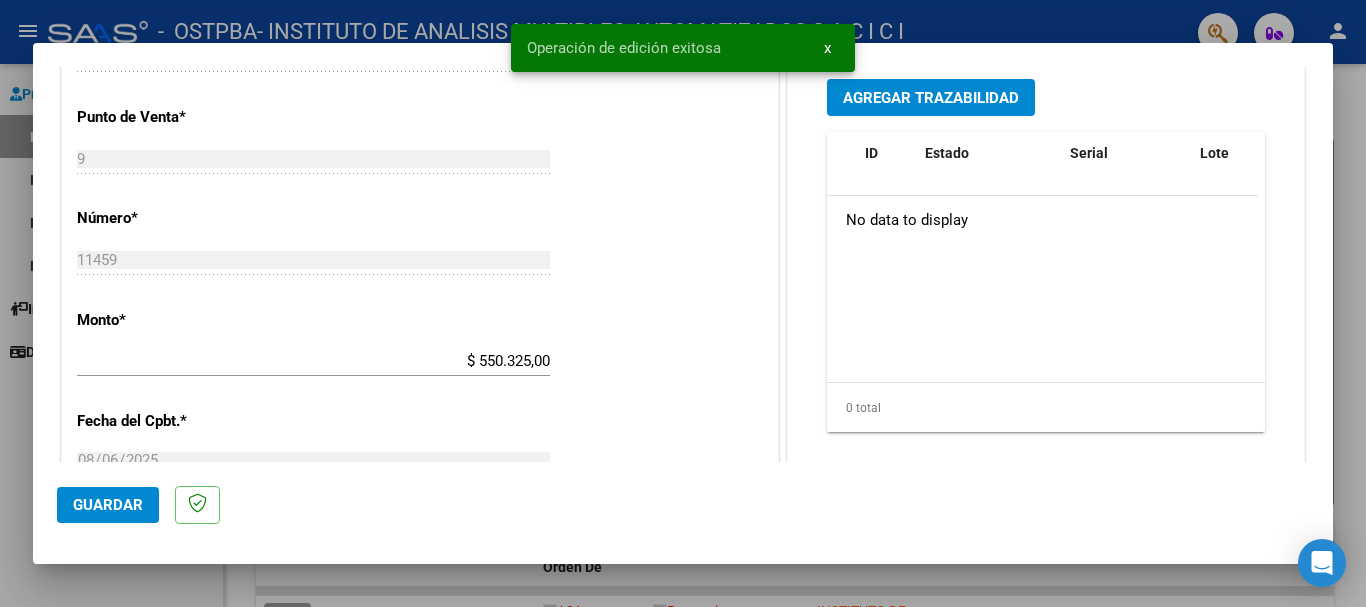 type 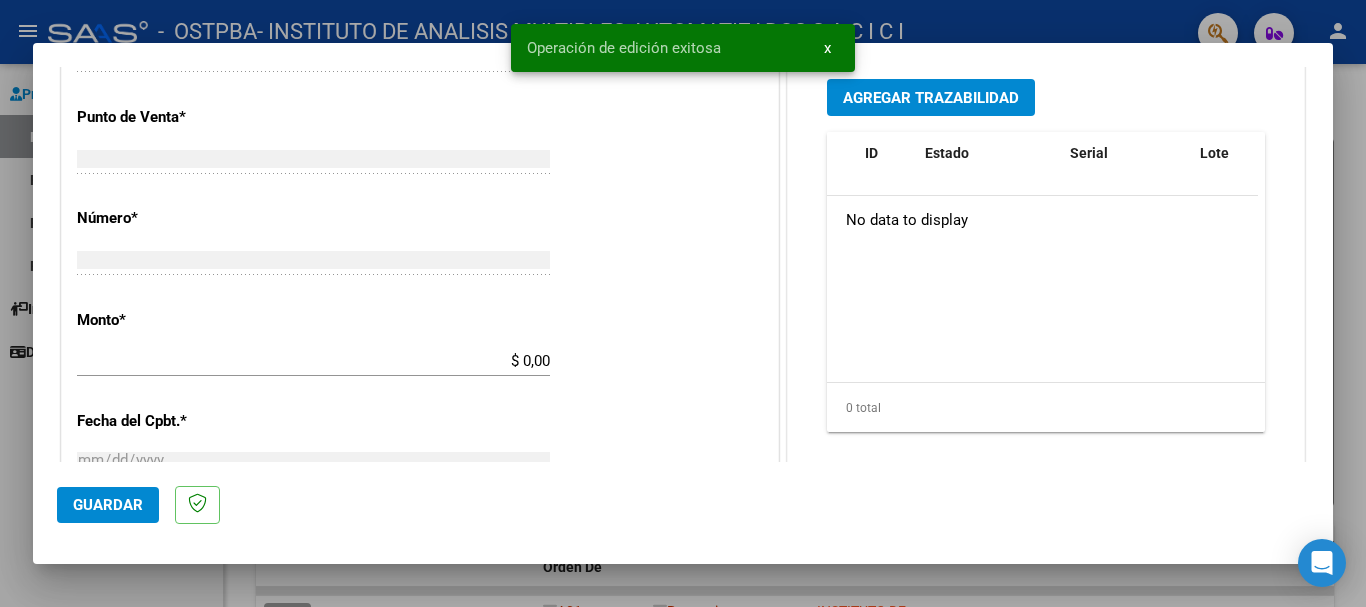 scroll, scrollTop: 0, scrollLeft: 0, axis: both 